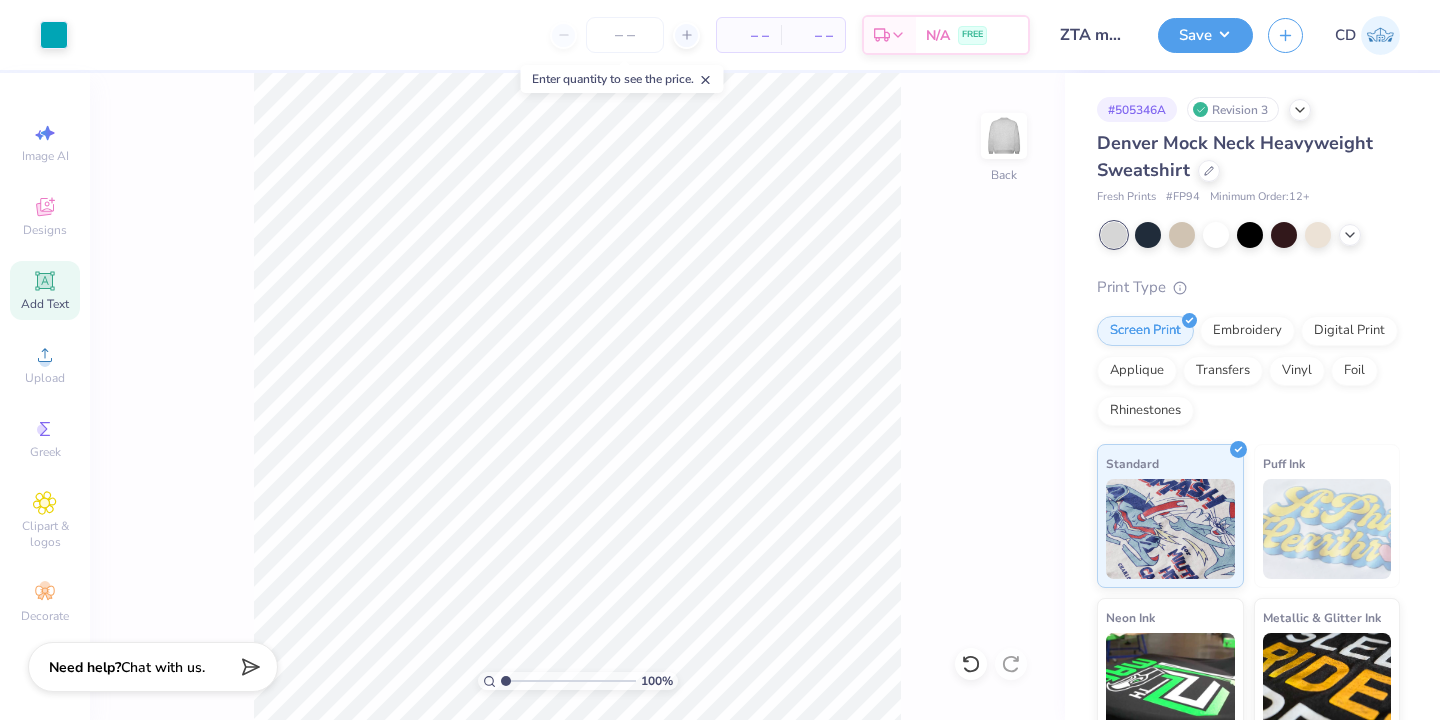scroll, scrollTop: 0, scrollLeft: 0, axis: both 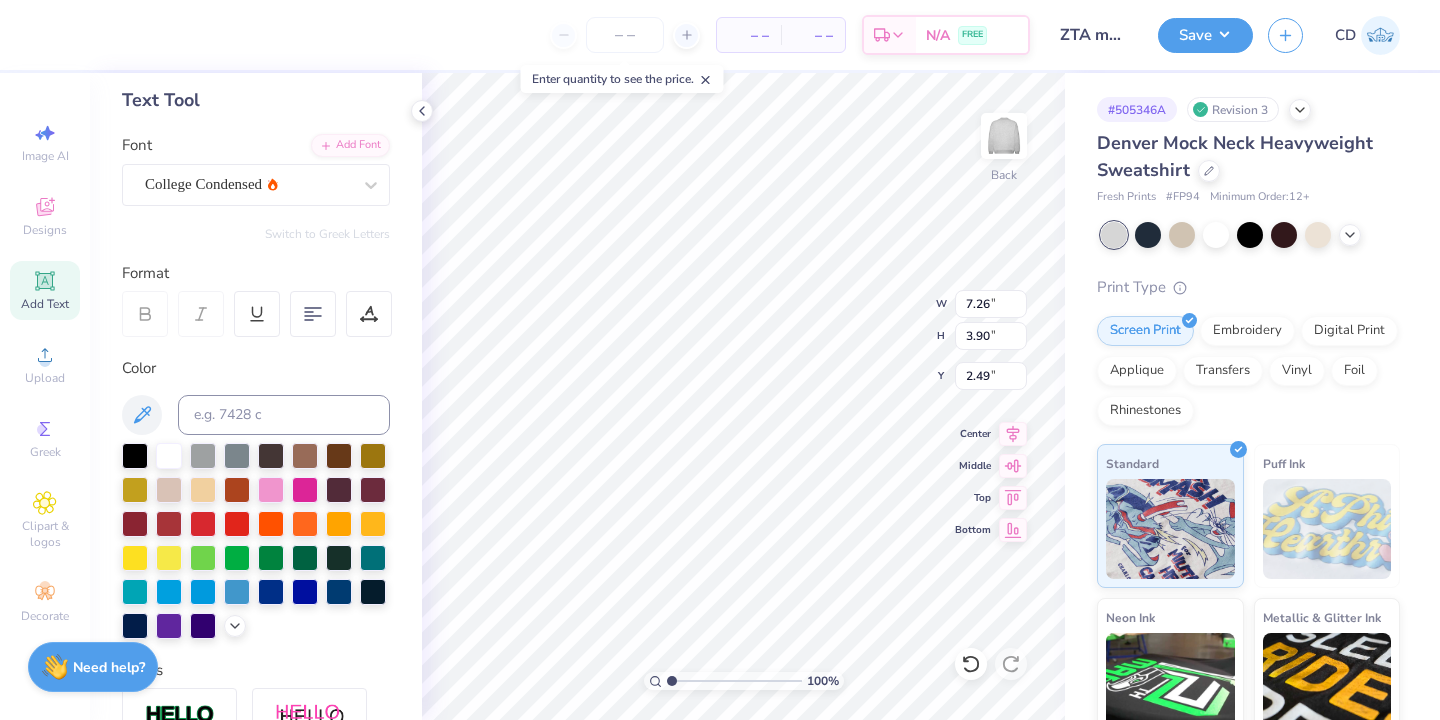 type on "7.26" 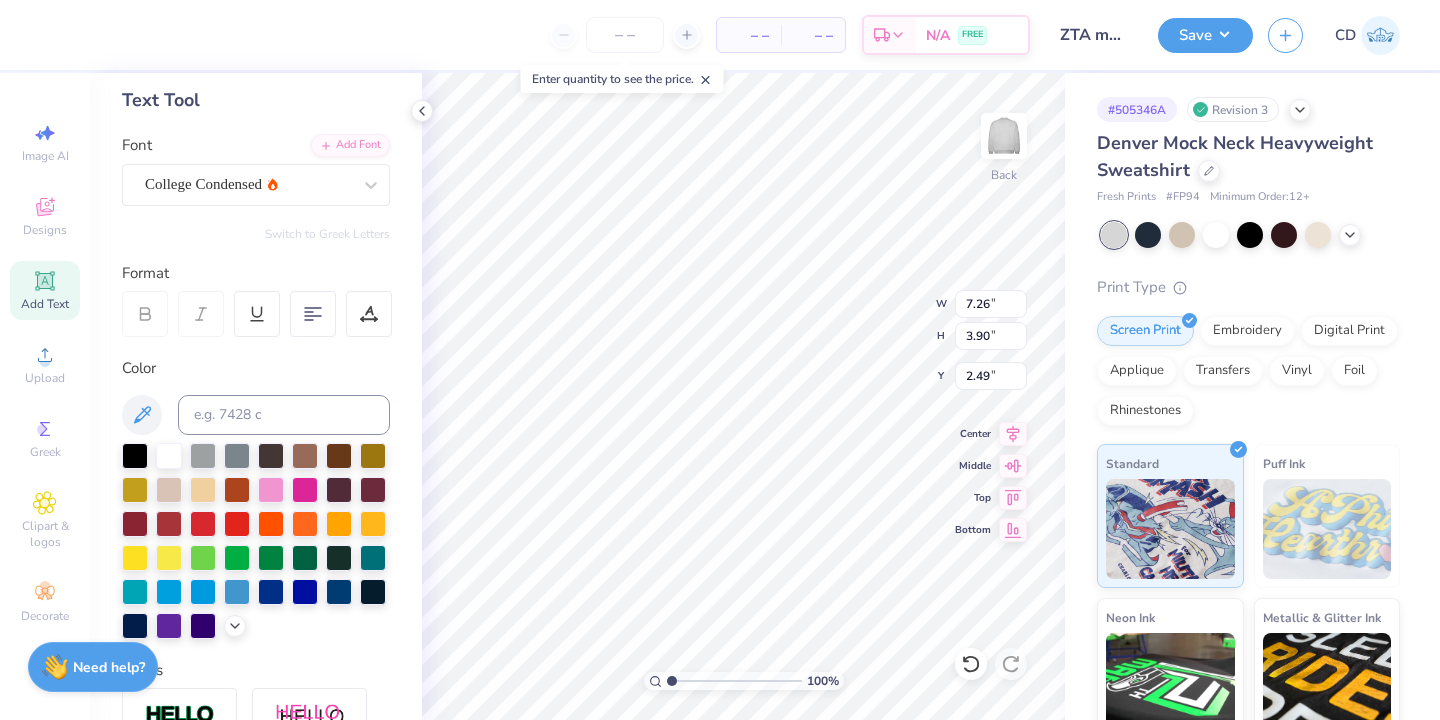 type on "3.00" 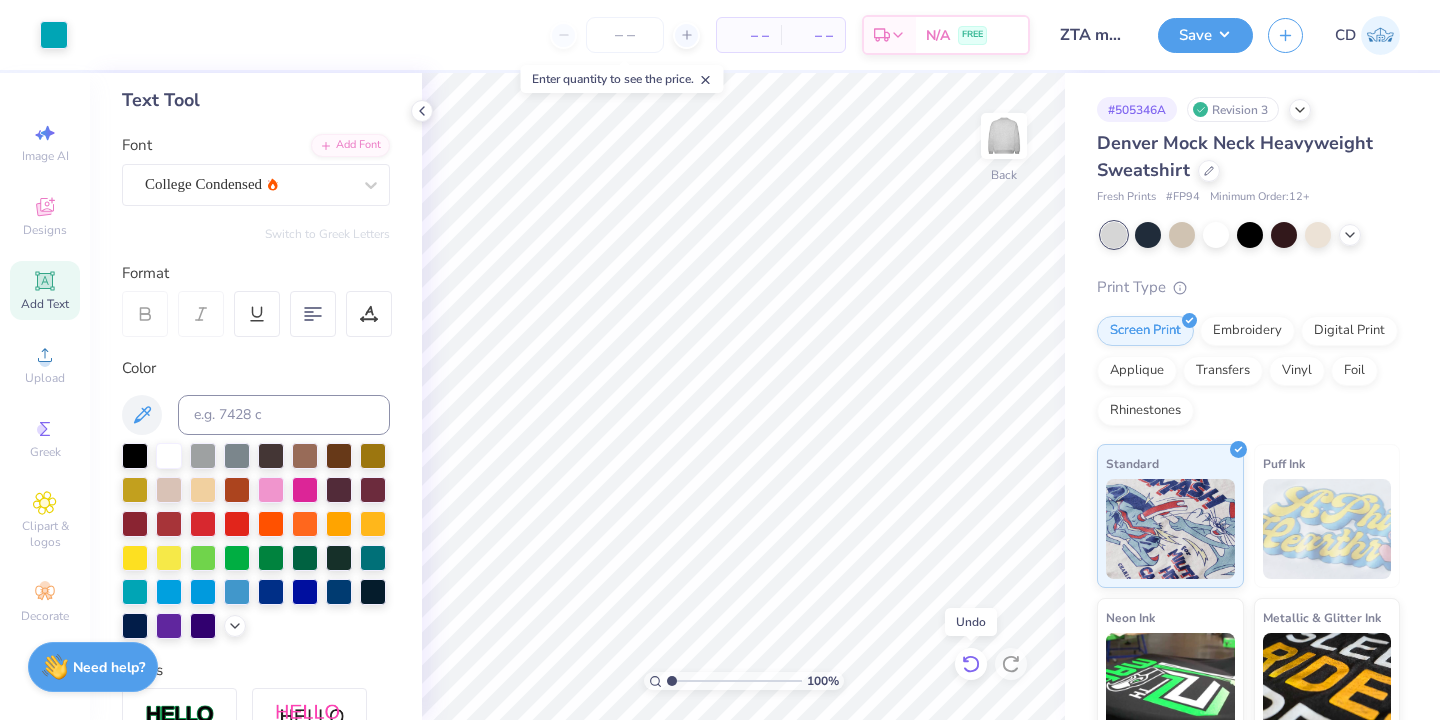 click 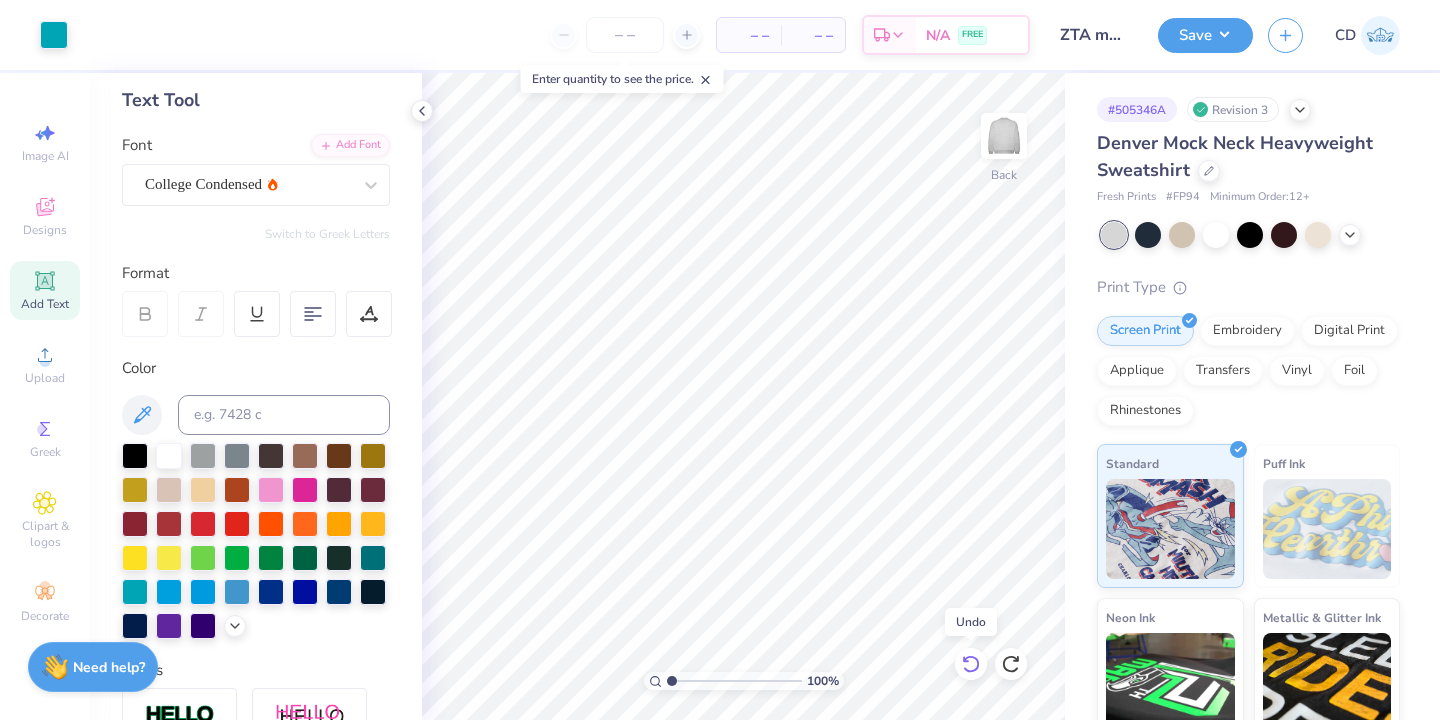 click 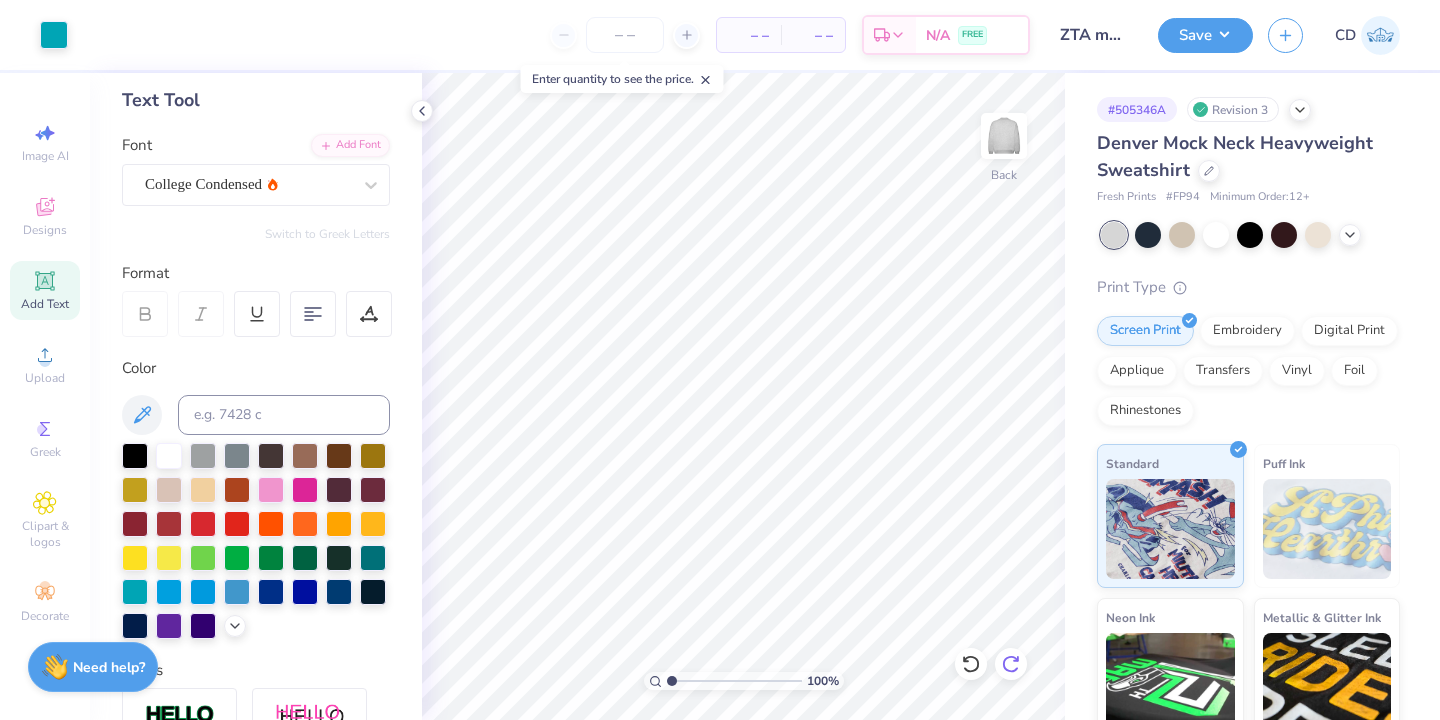 click 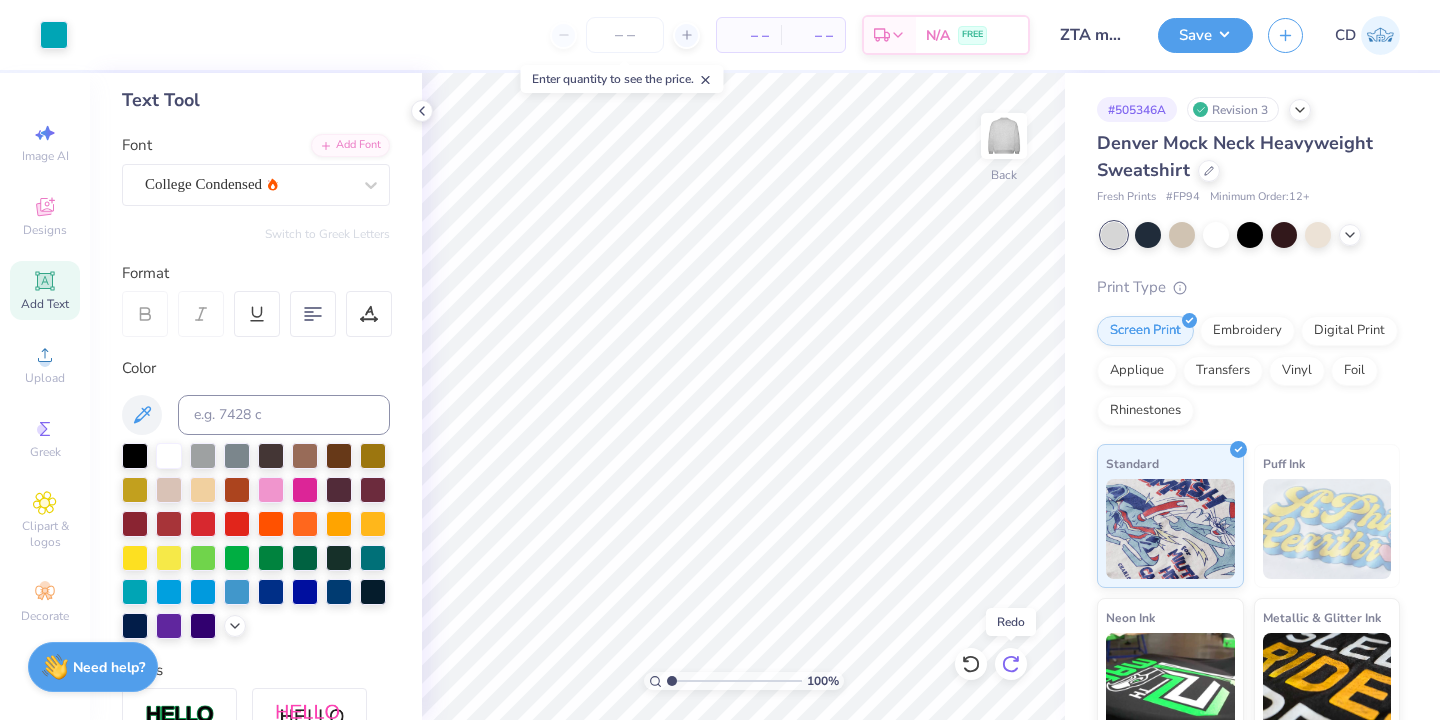 click 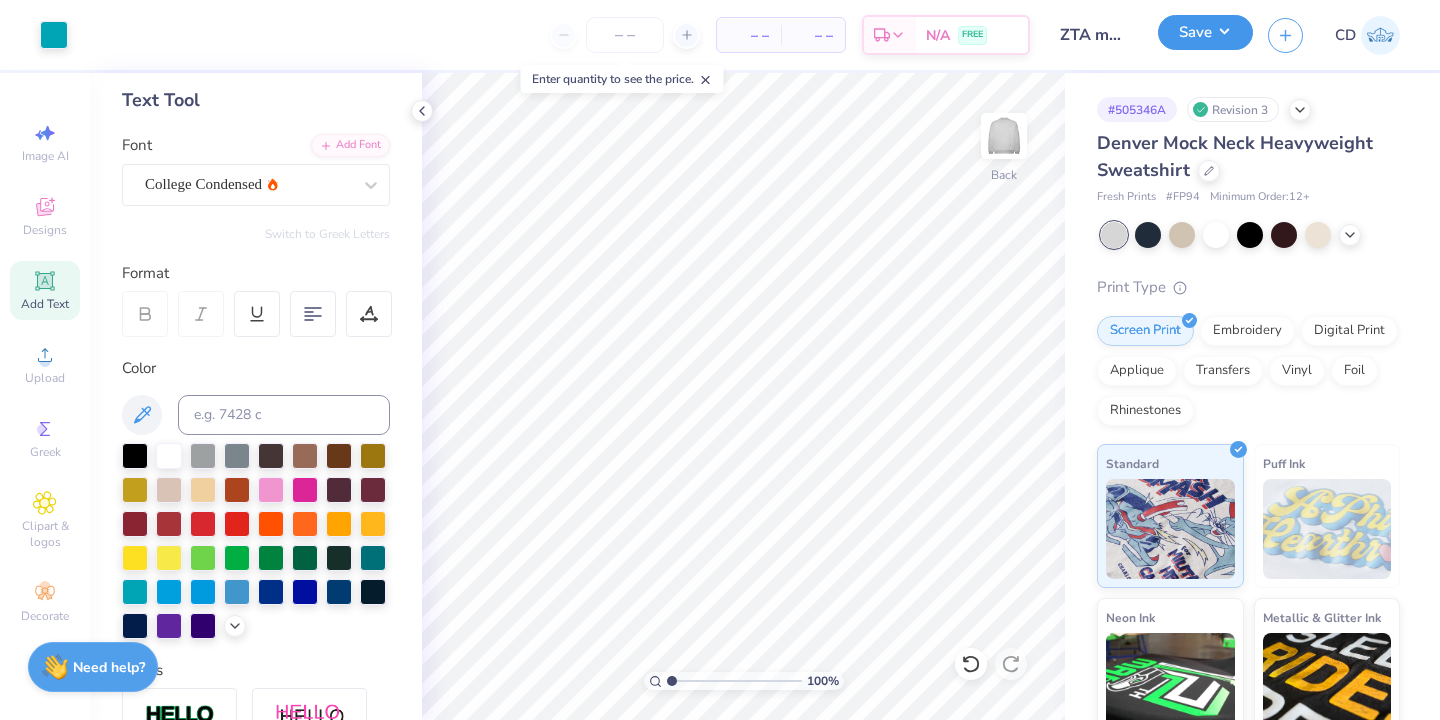 click on "Save" at bounding box center (1205, 32) 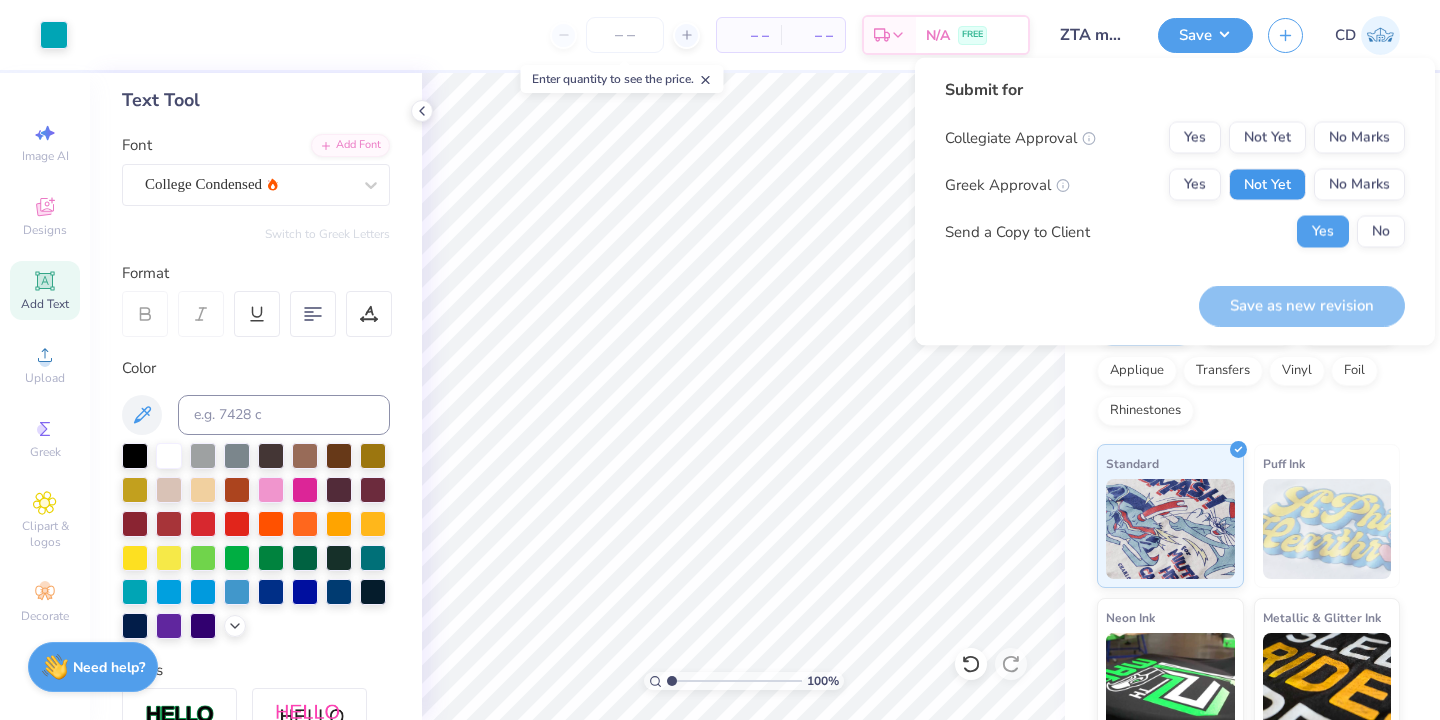 click on "Not Yet" at bounding box center (1267, 185) 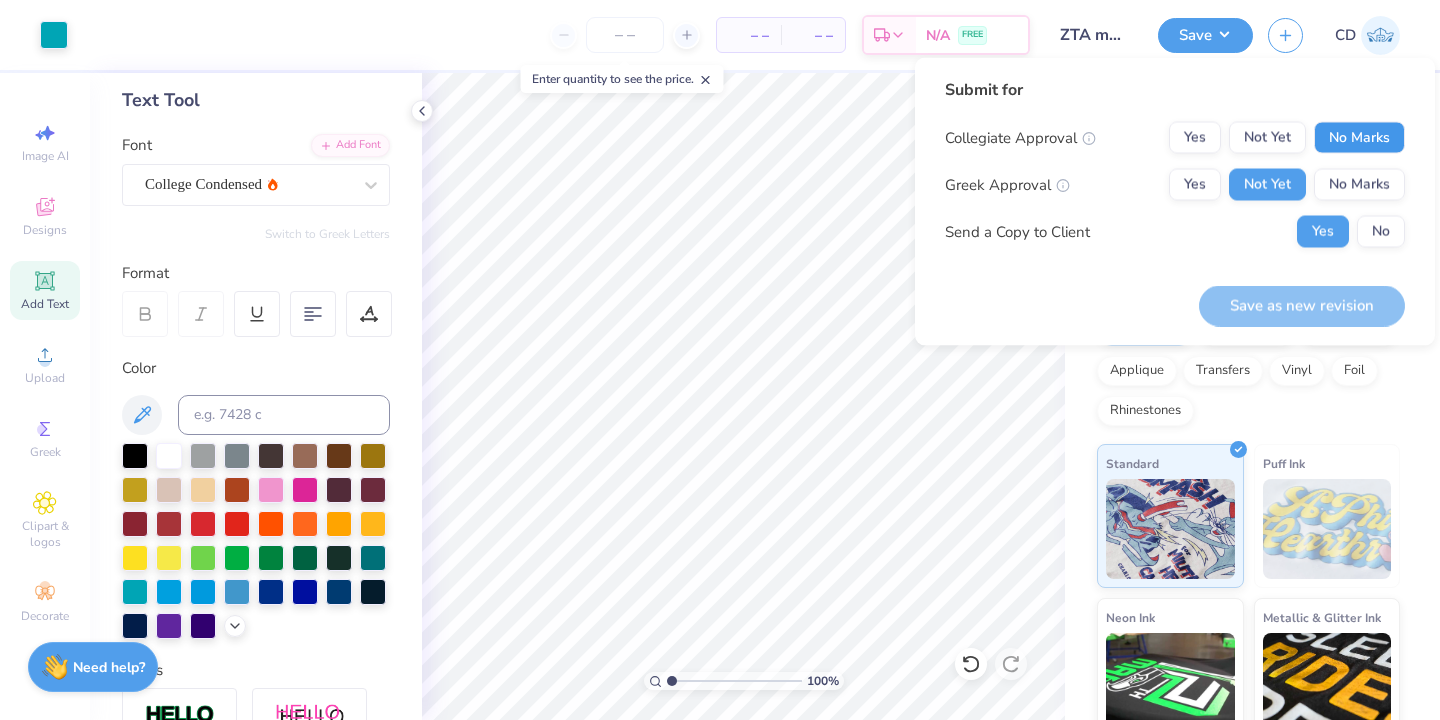 click on "No Marks" at bounding box center [1359, 138] 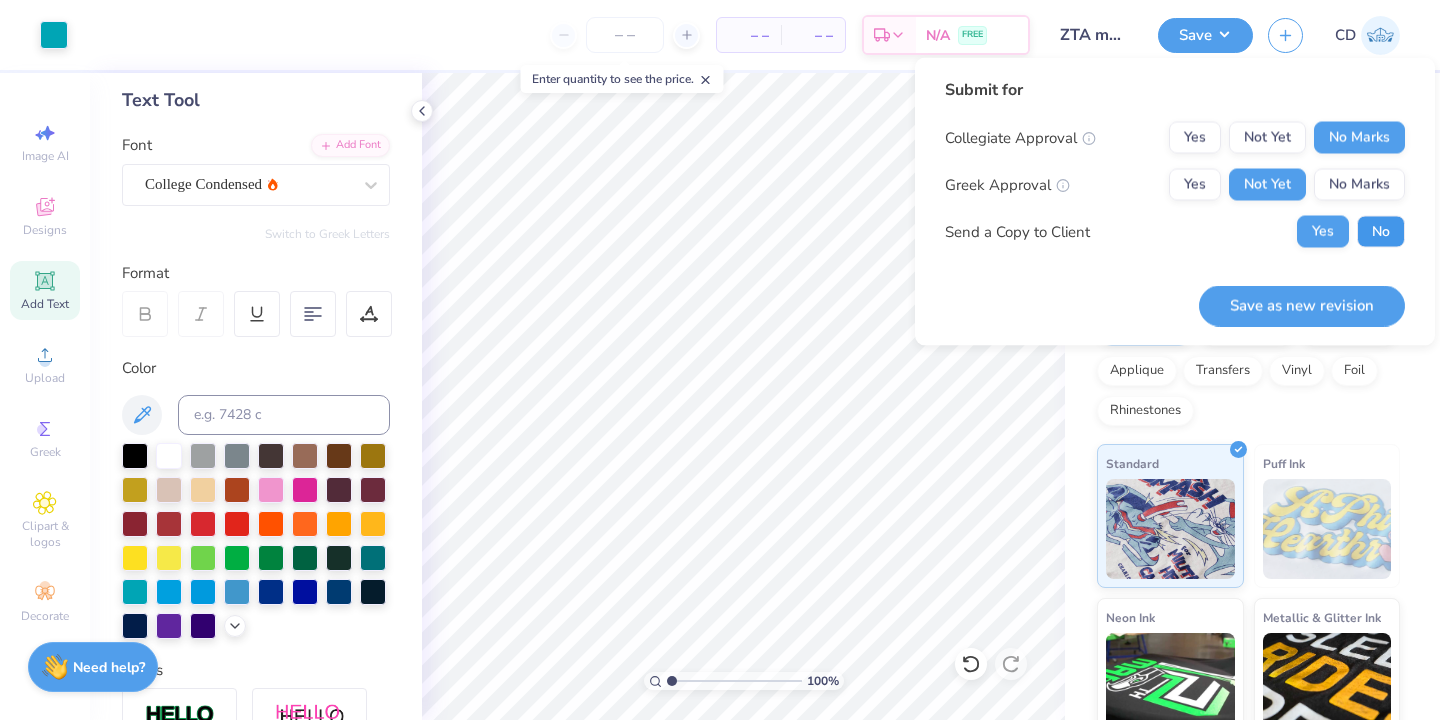 click on "No" at bounding box center [1381, 232] 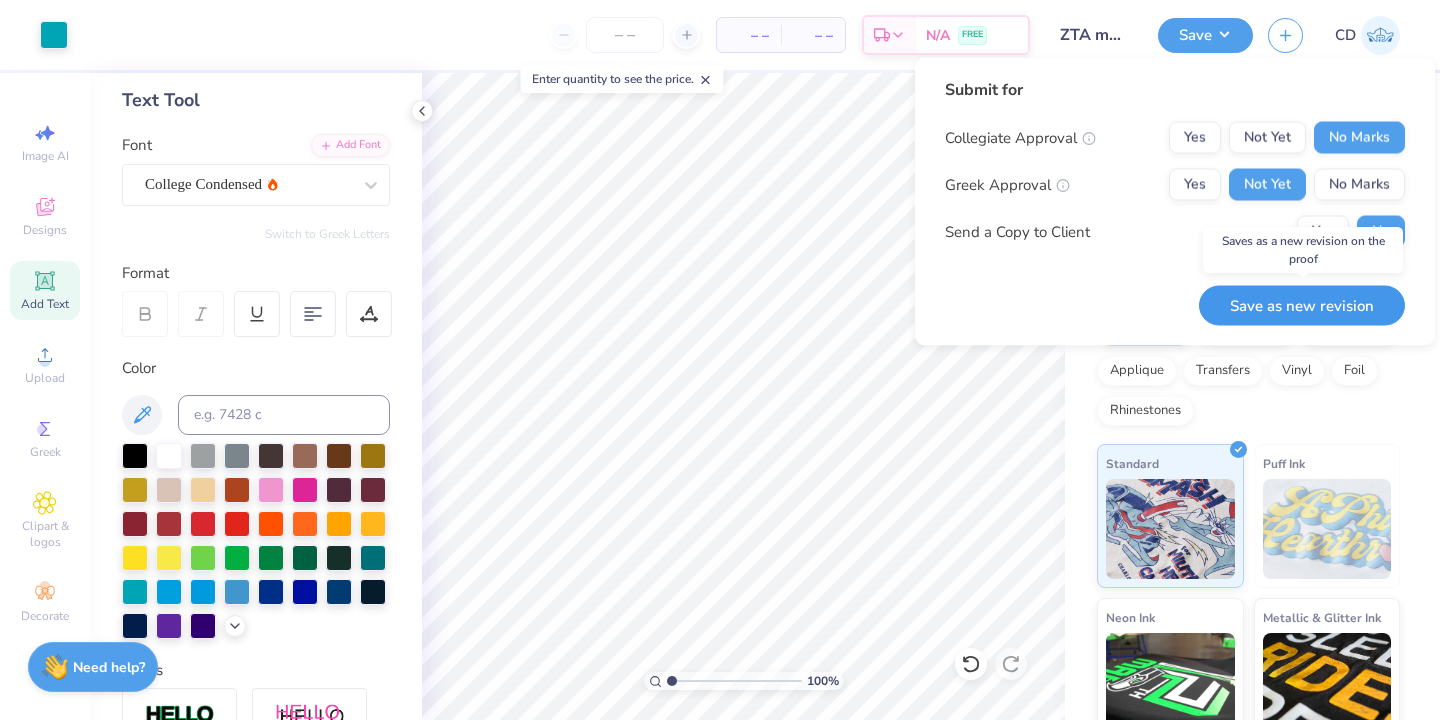click on "Save as new revision" at bounding box center (1302, 305) 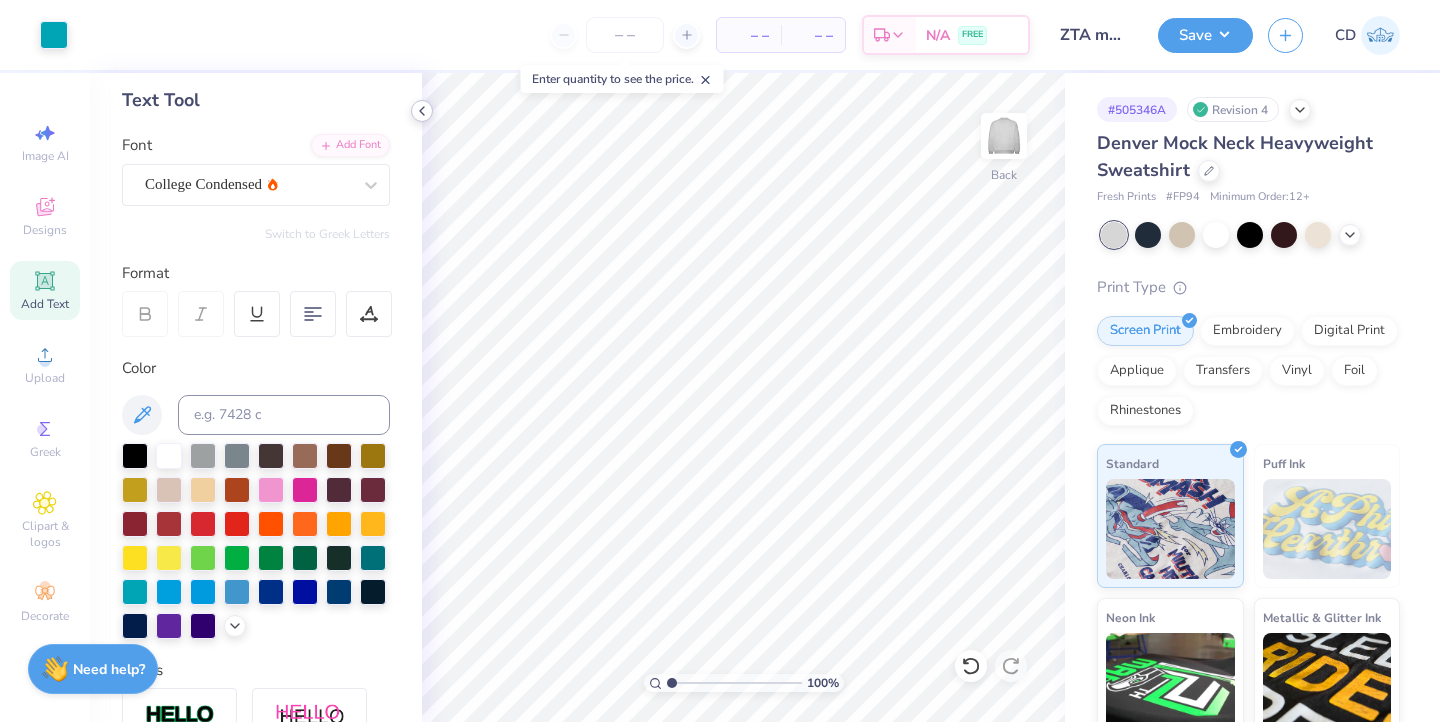click 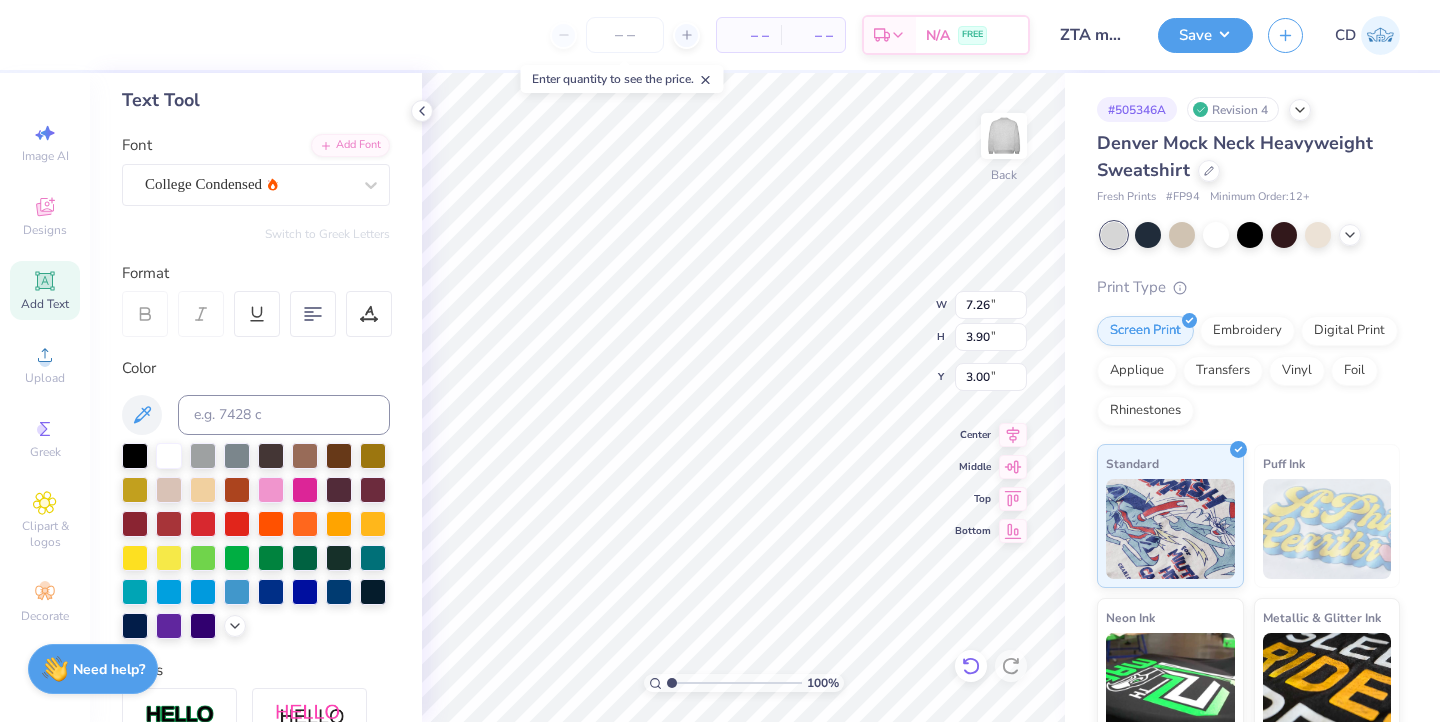 type on "zETA" 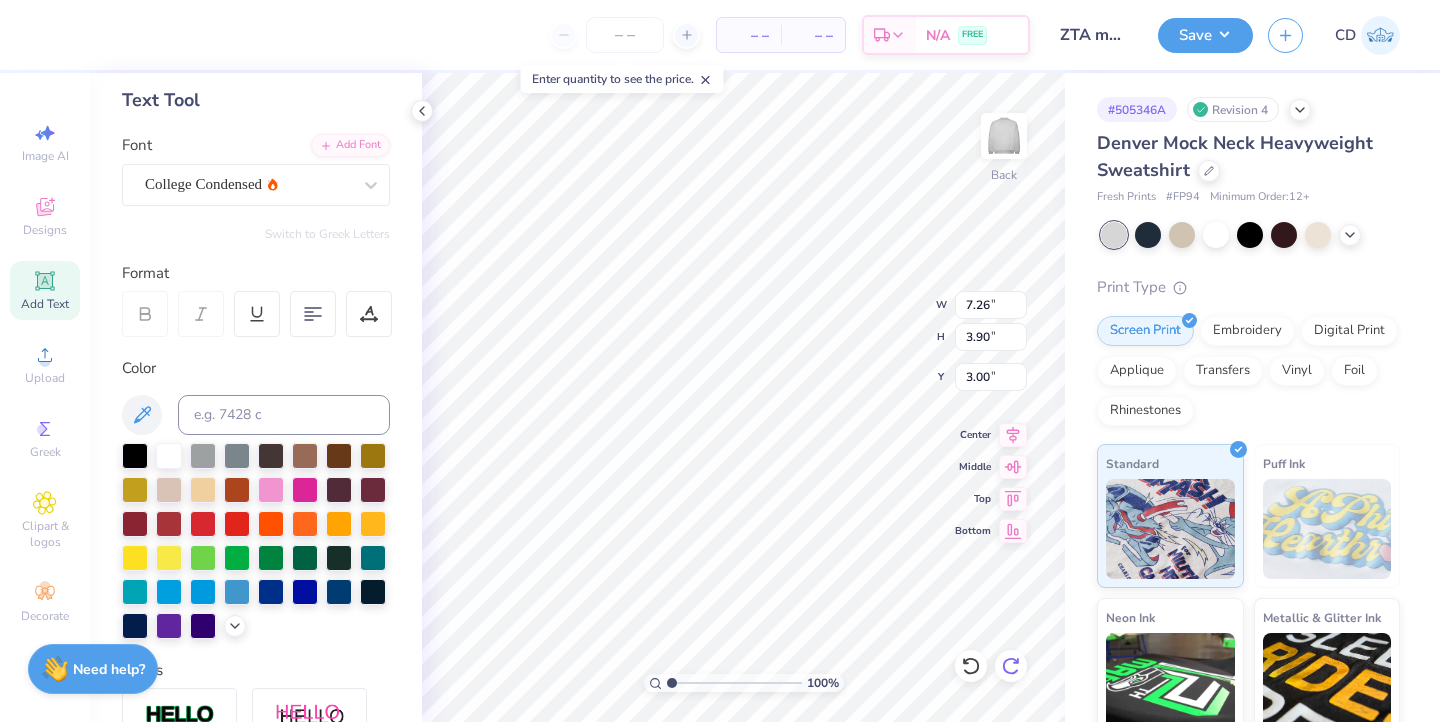 click 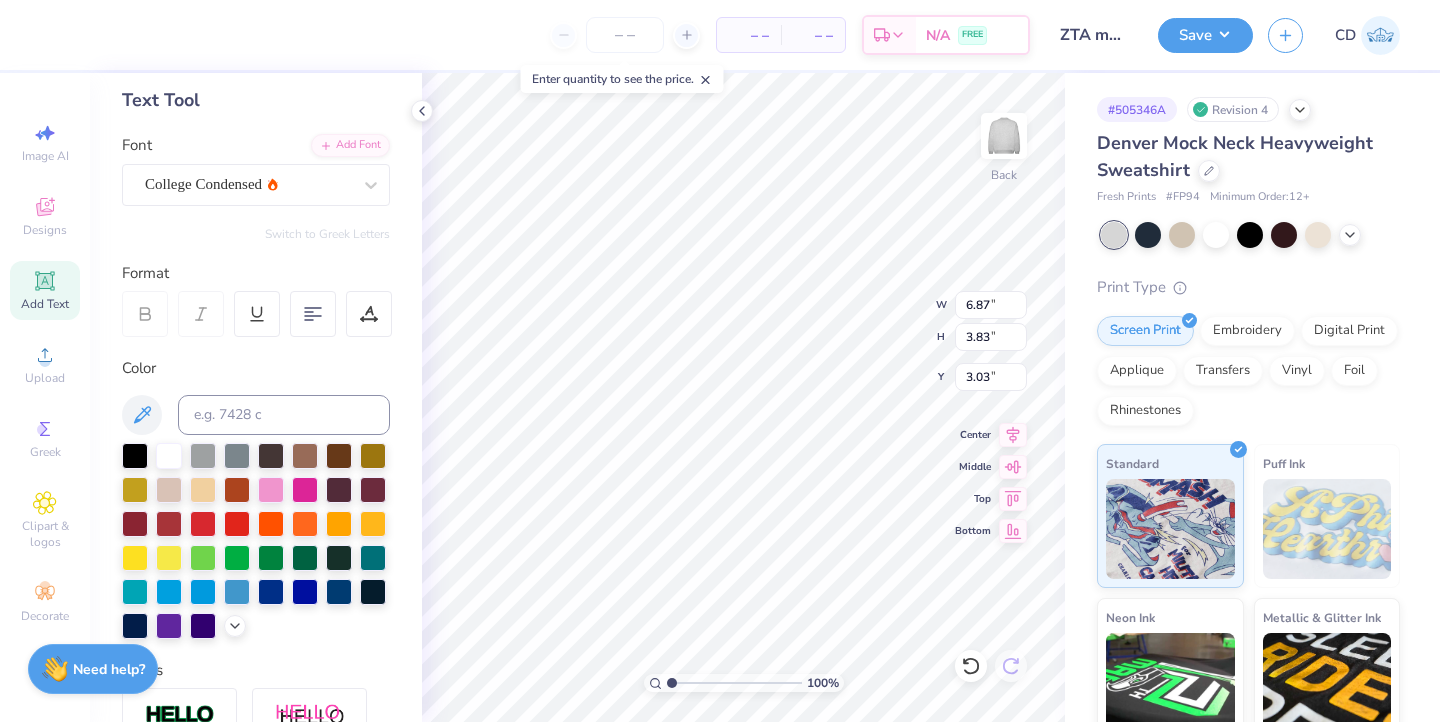type on "6.87" 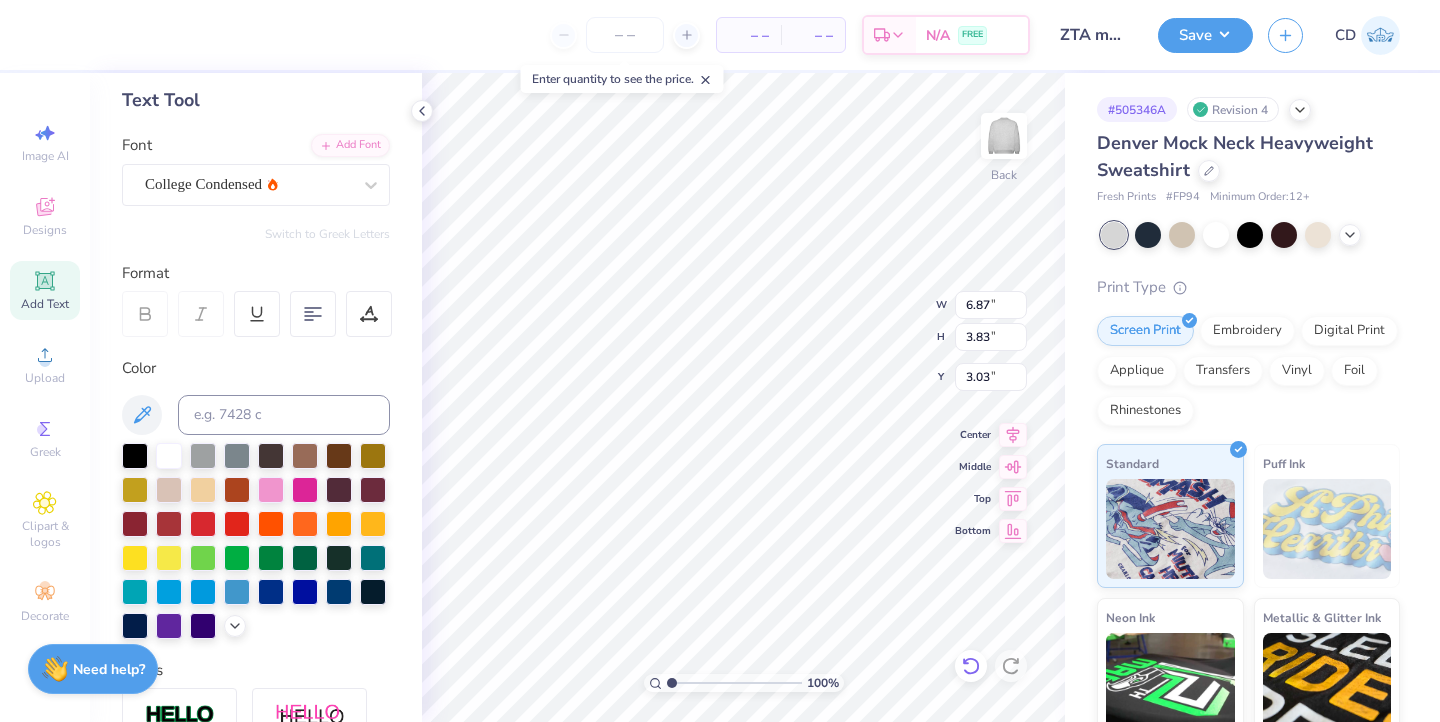 click 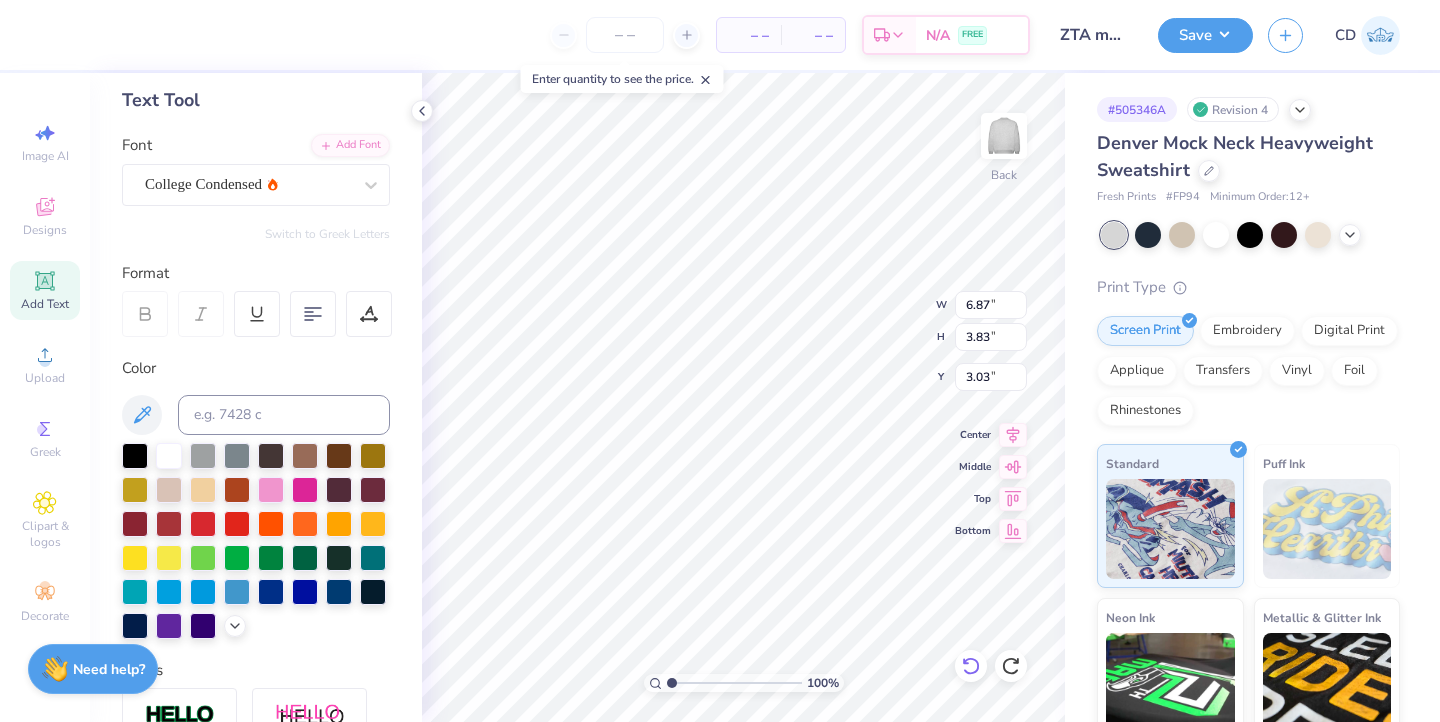 type on "7.26" 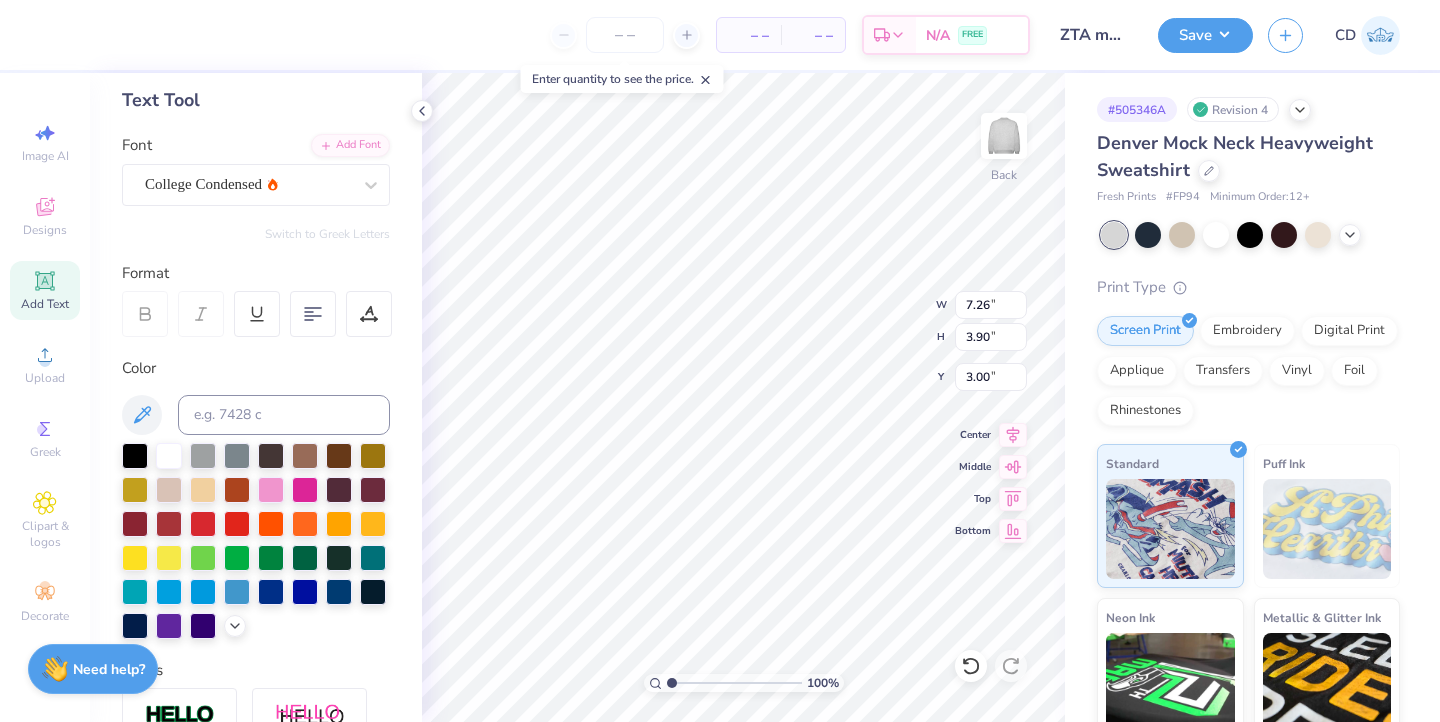 type on "Z E T A" 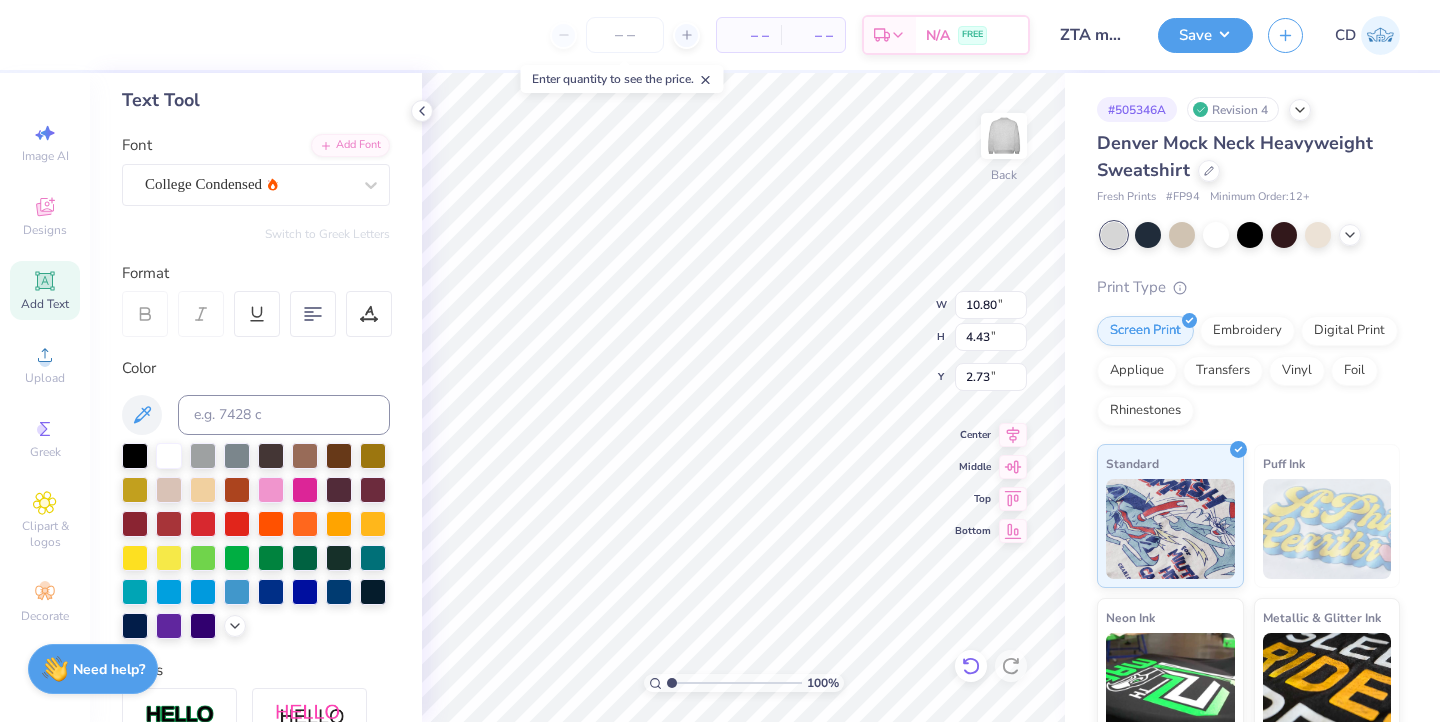 scroll, scrollTop: 0, scrollLeft: 1, axis: horizontal 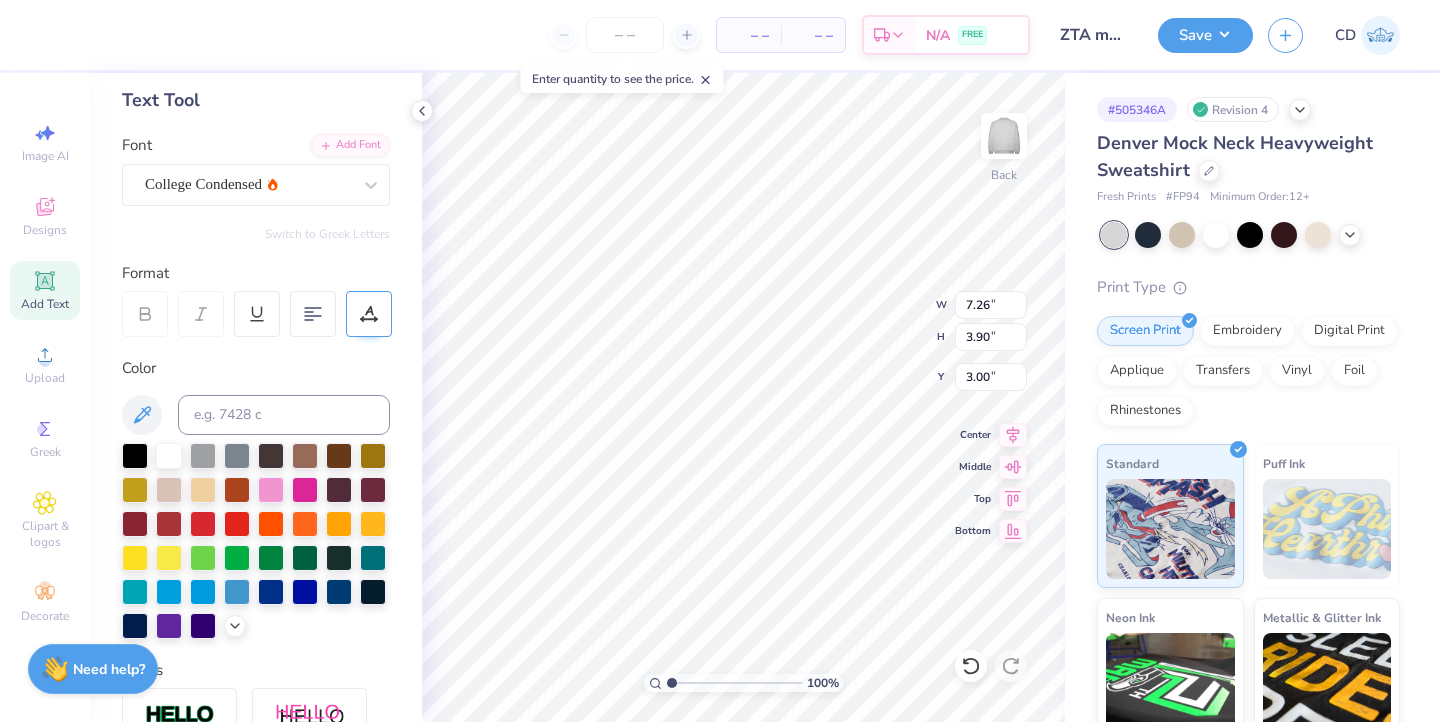 click 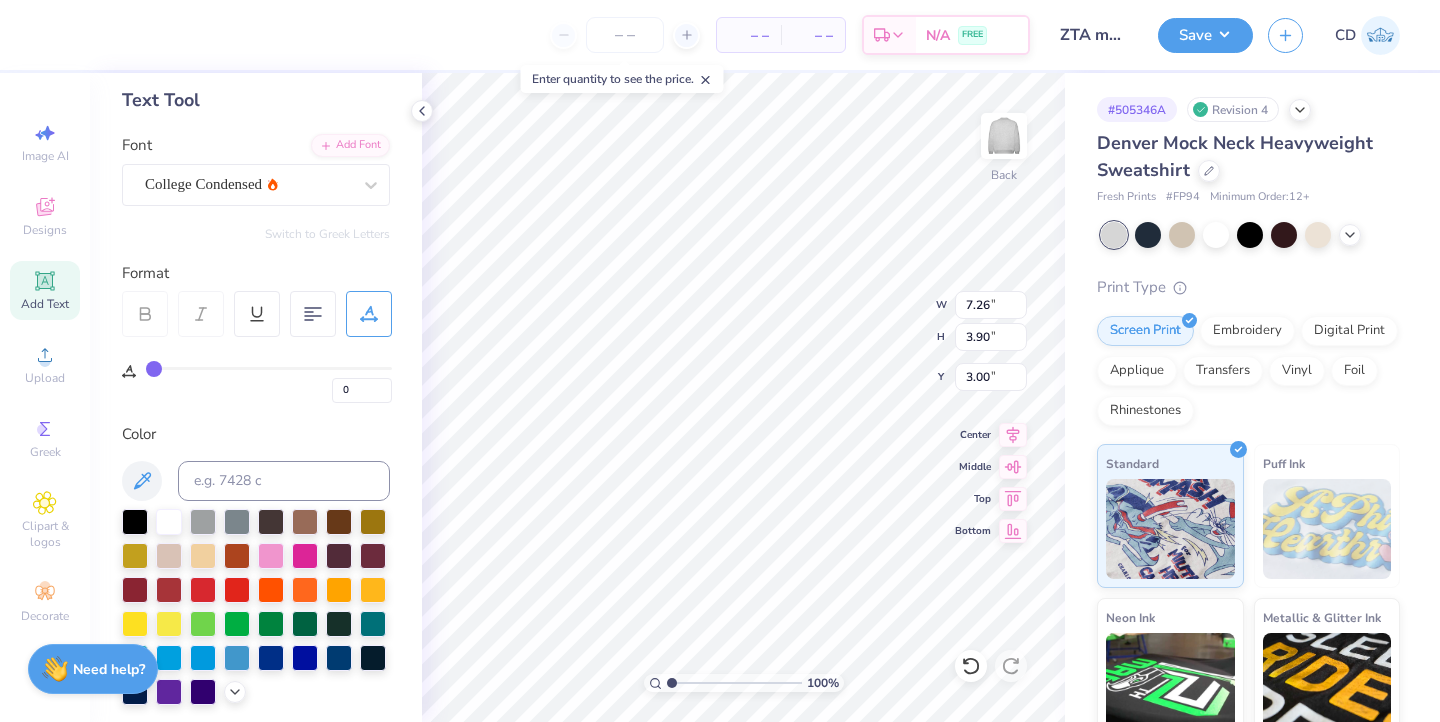 type on "1" 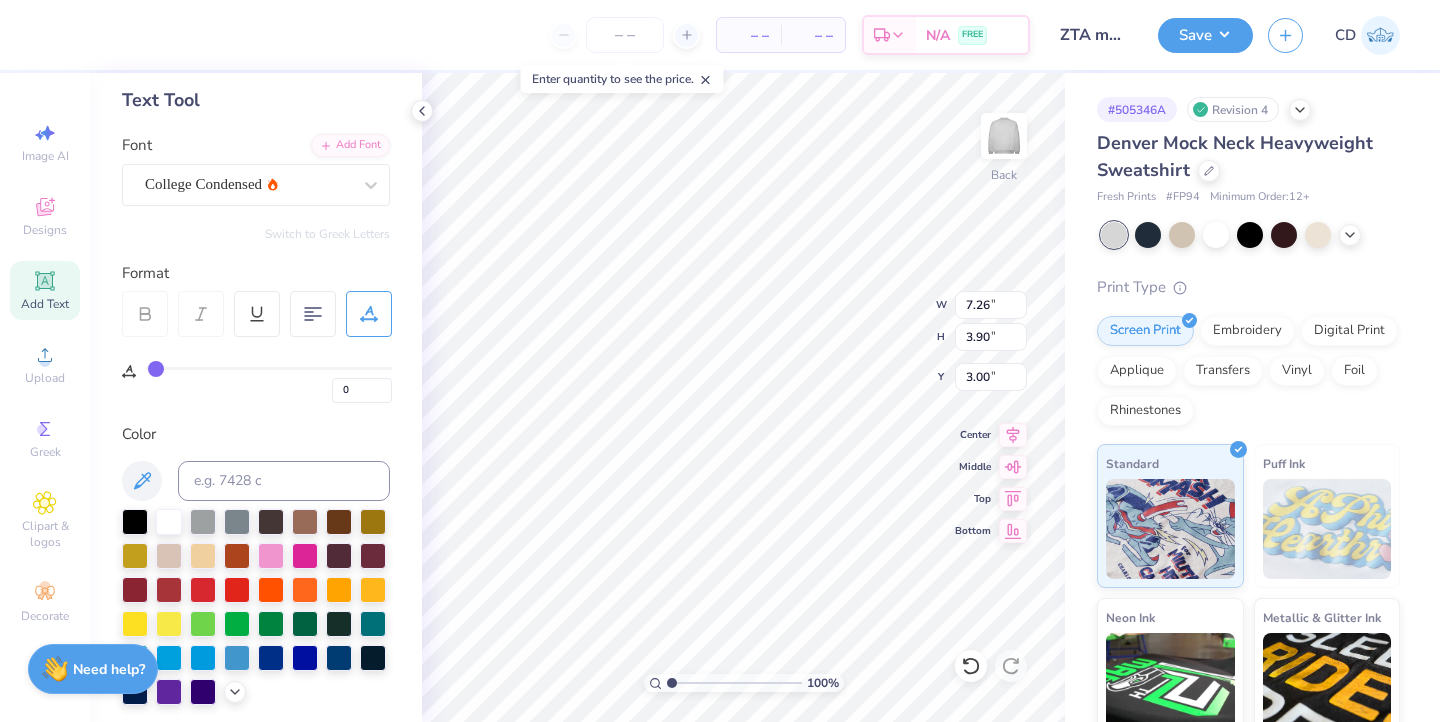 type on "1" 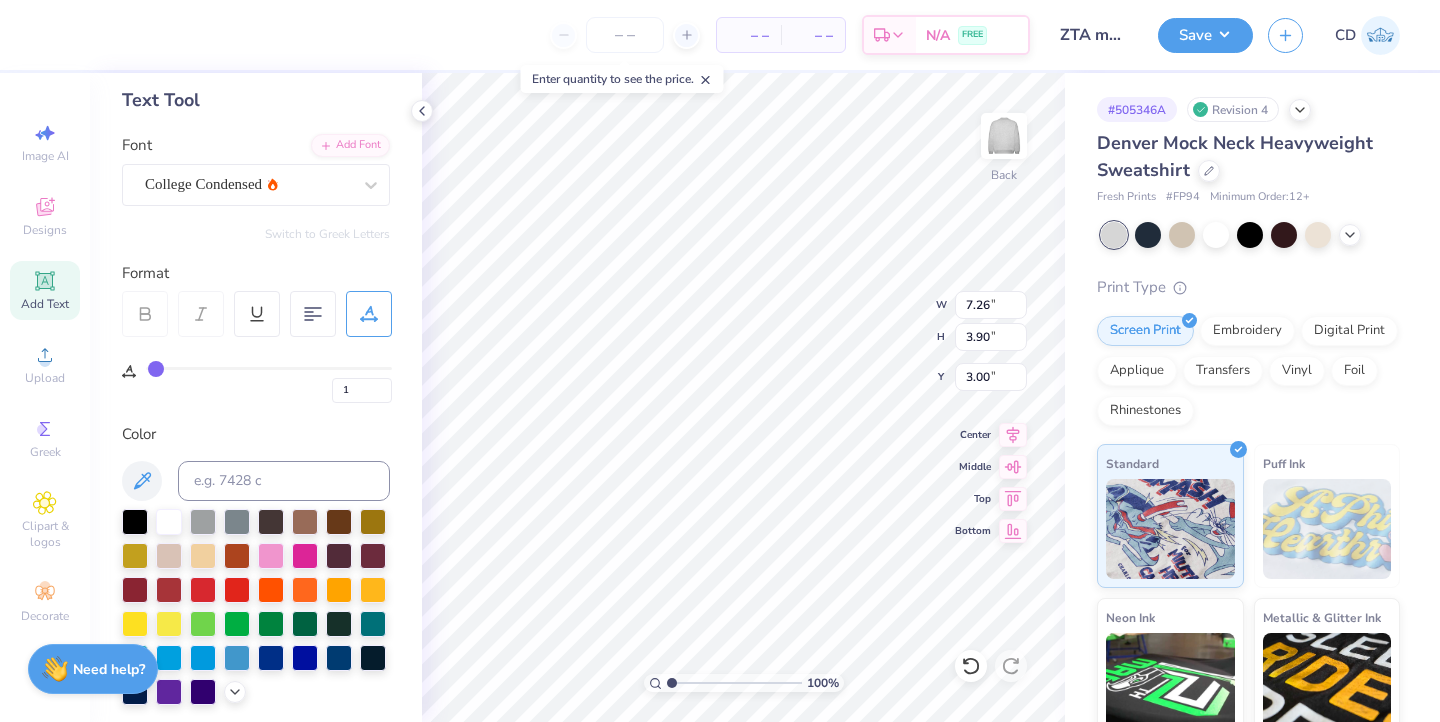 type on "2" 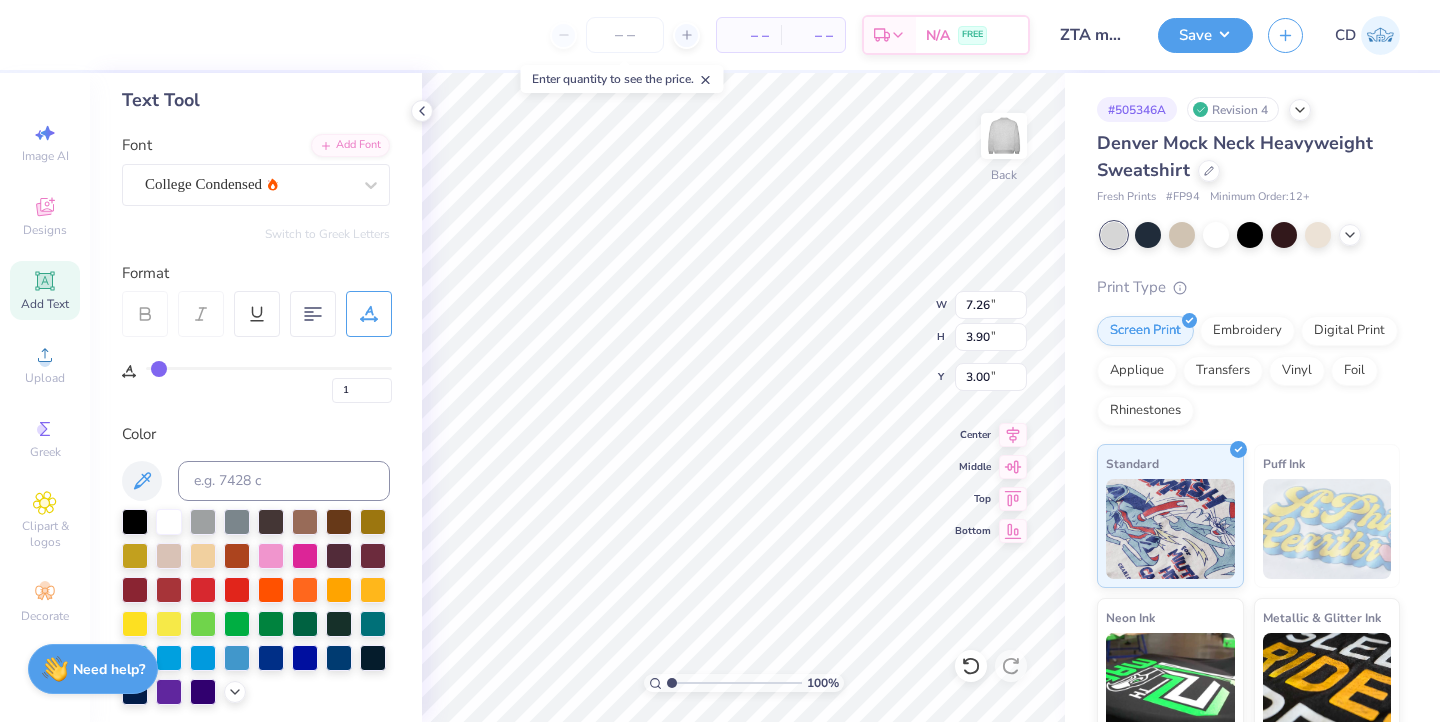 type on "2" 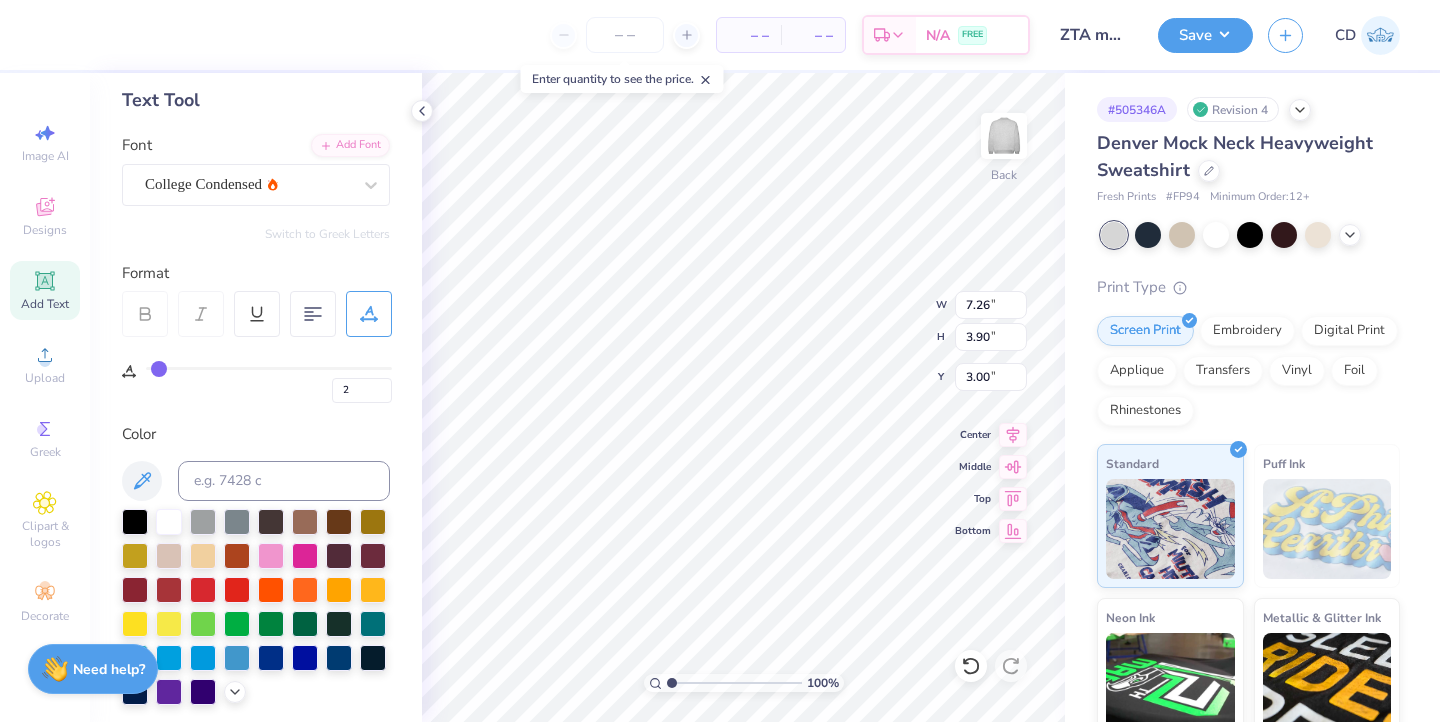 type on "3" 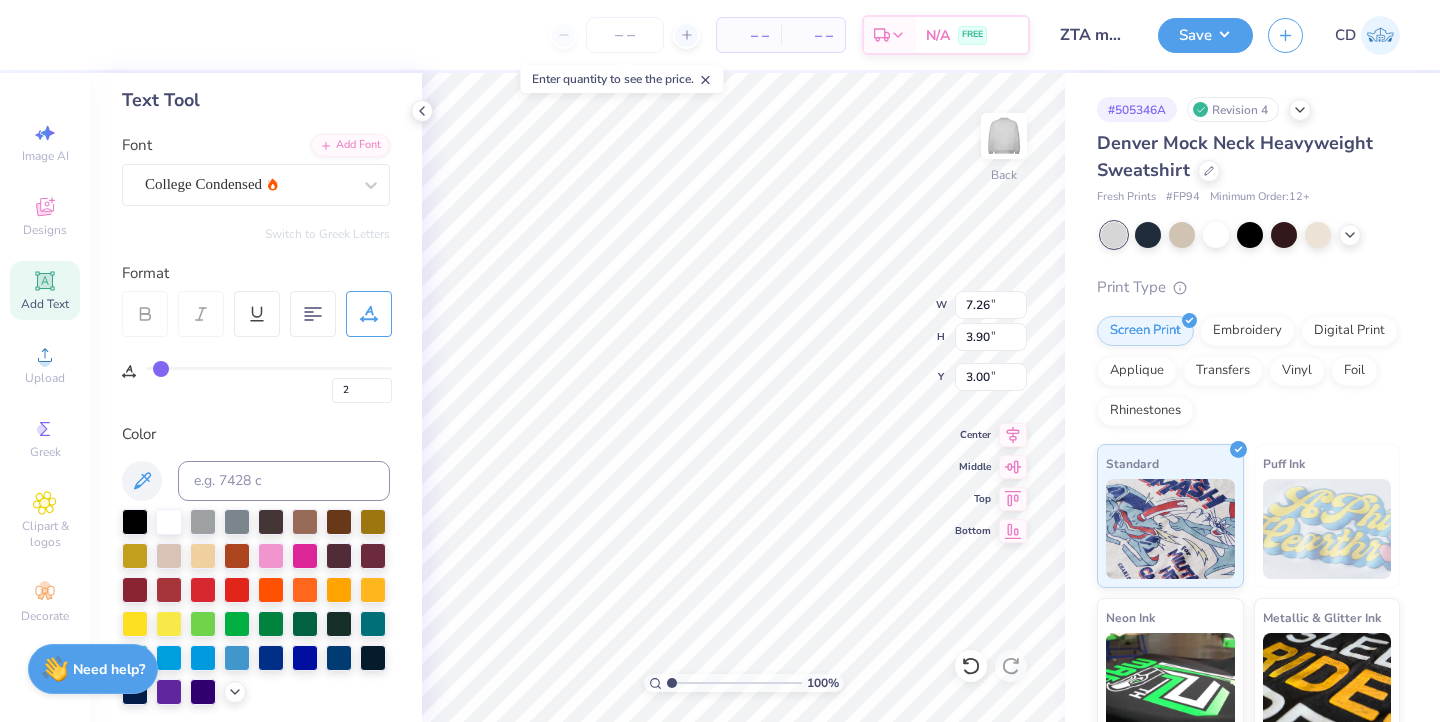 type on "3" 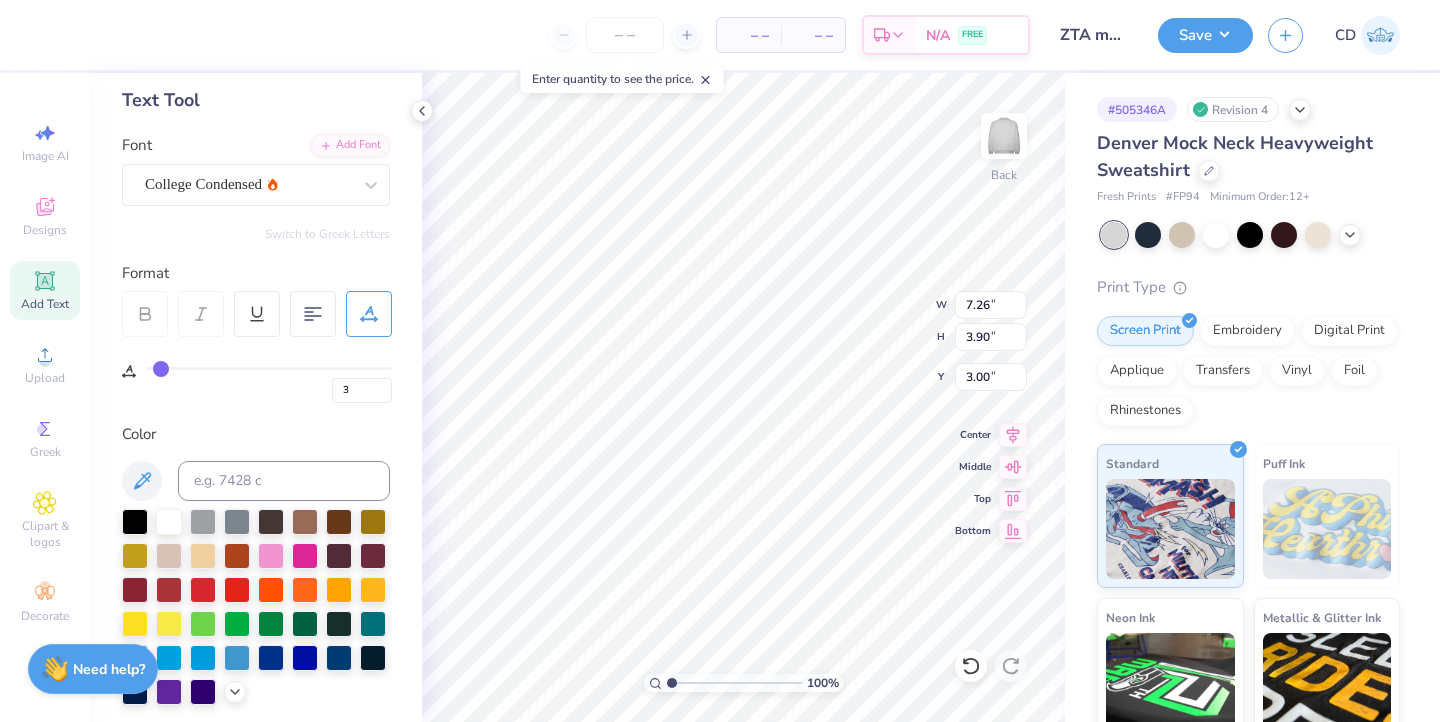 type on "4" 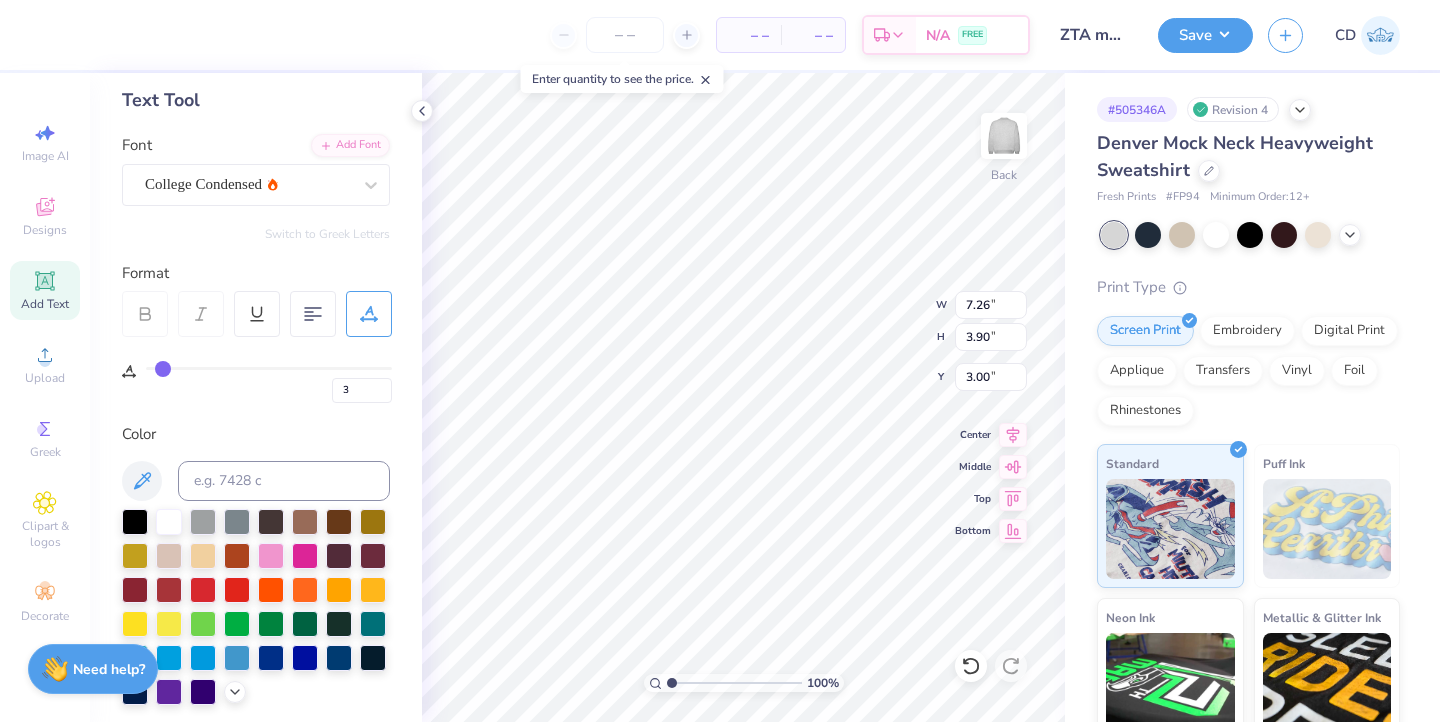 type on "4" 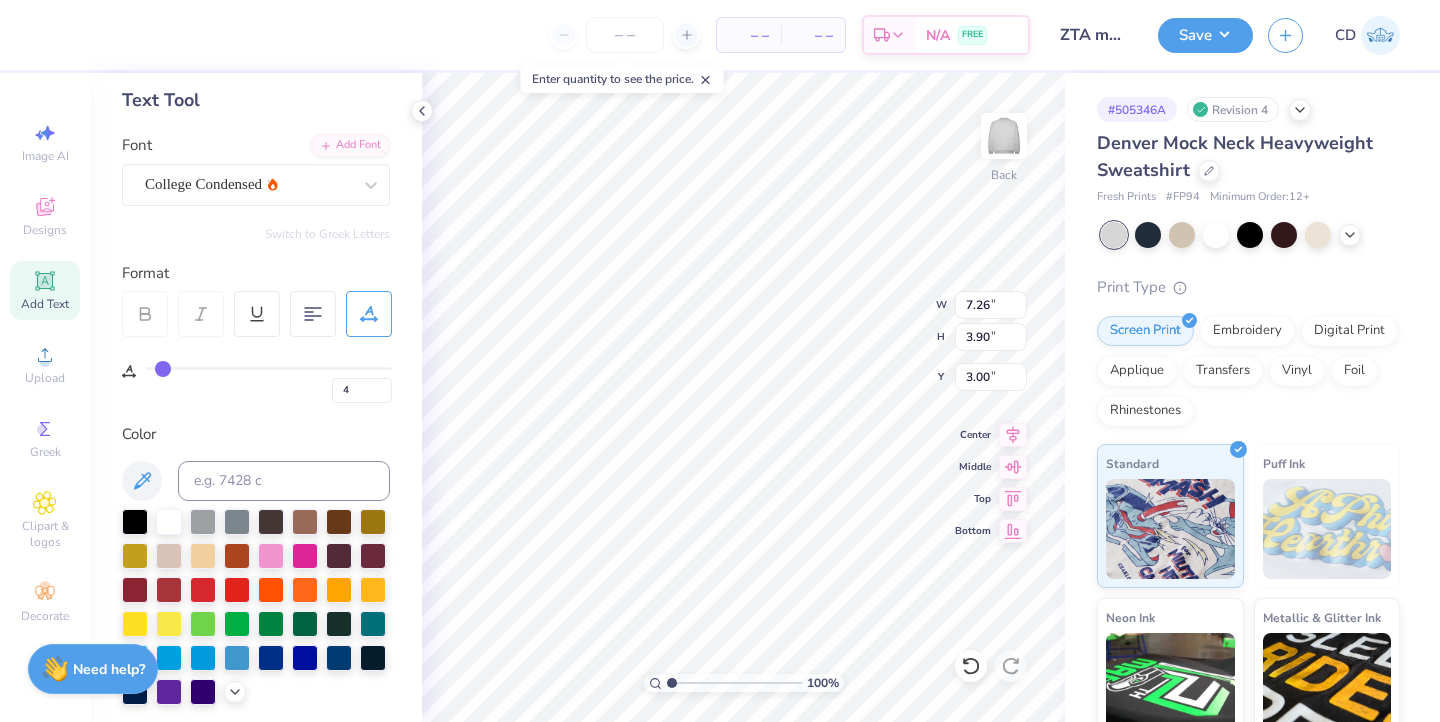 type on "5" 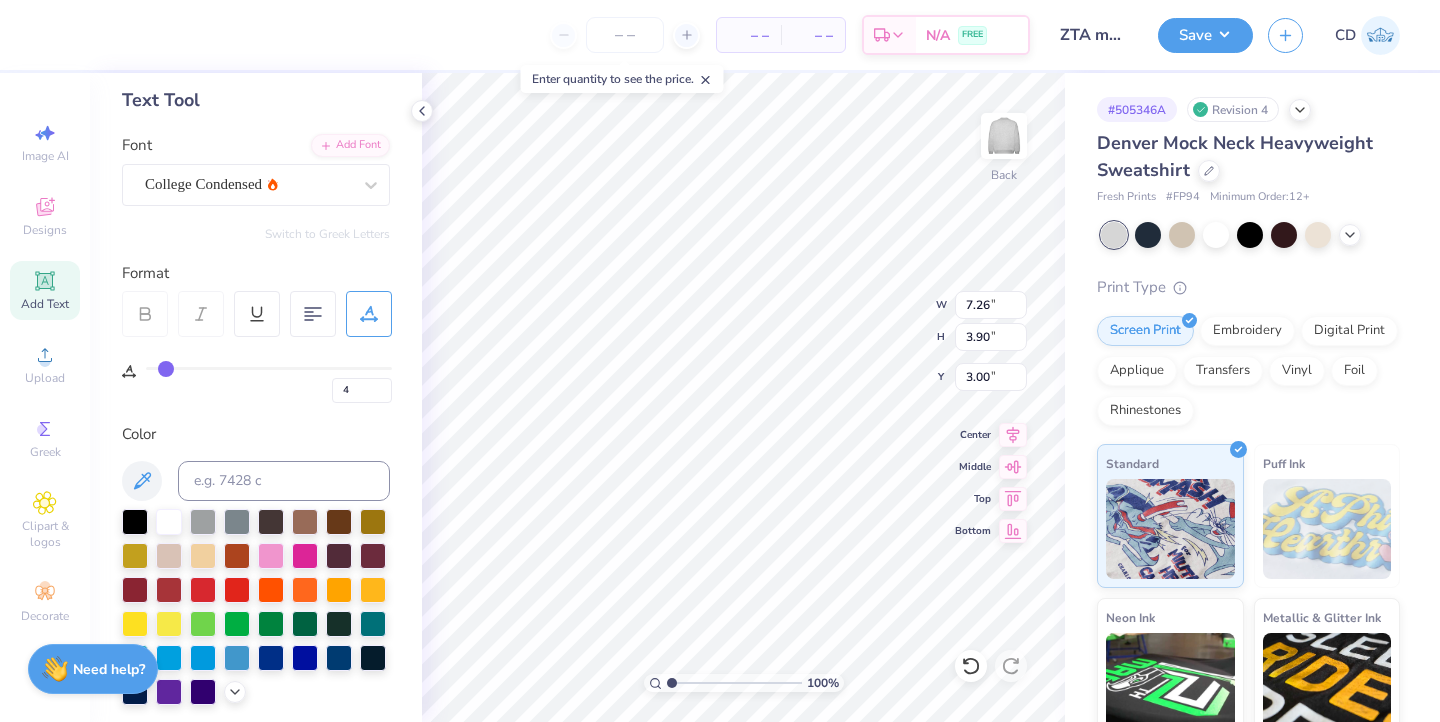 type on "5" 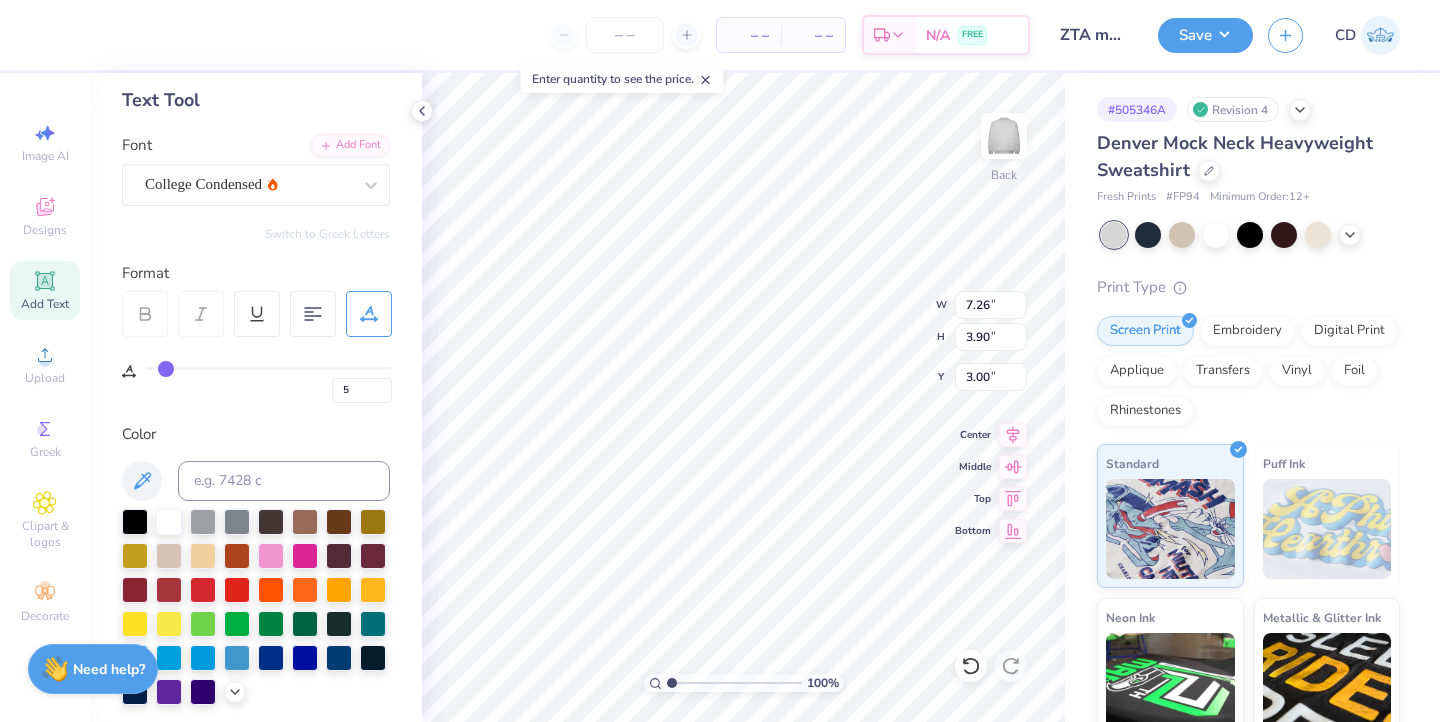 type on "6" 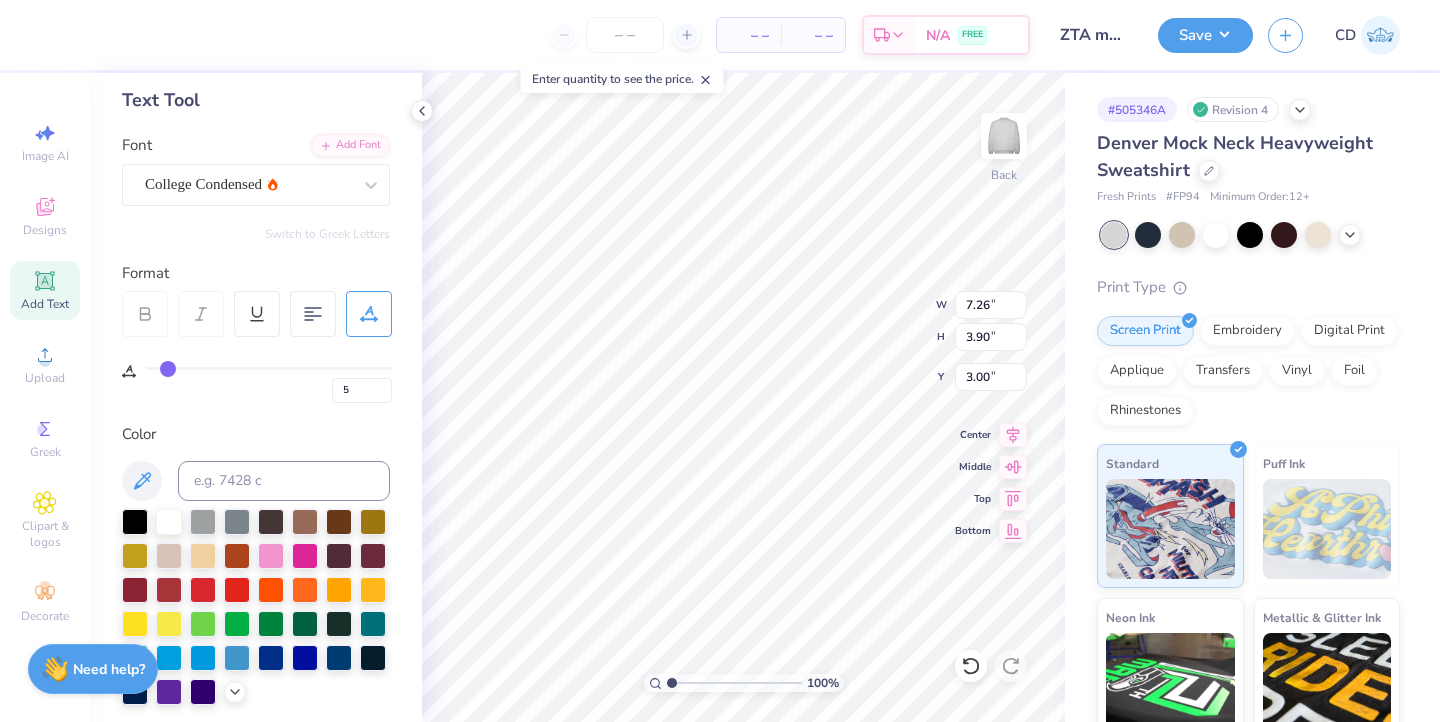 type on "6" 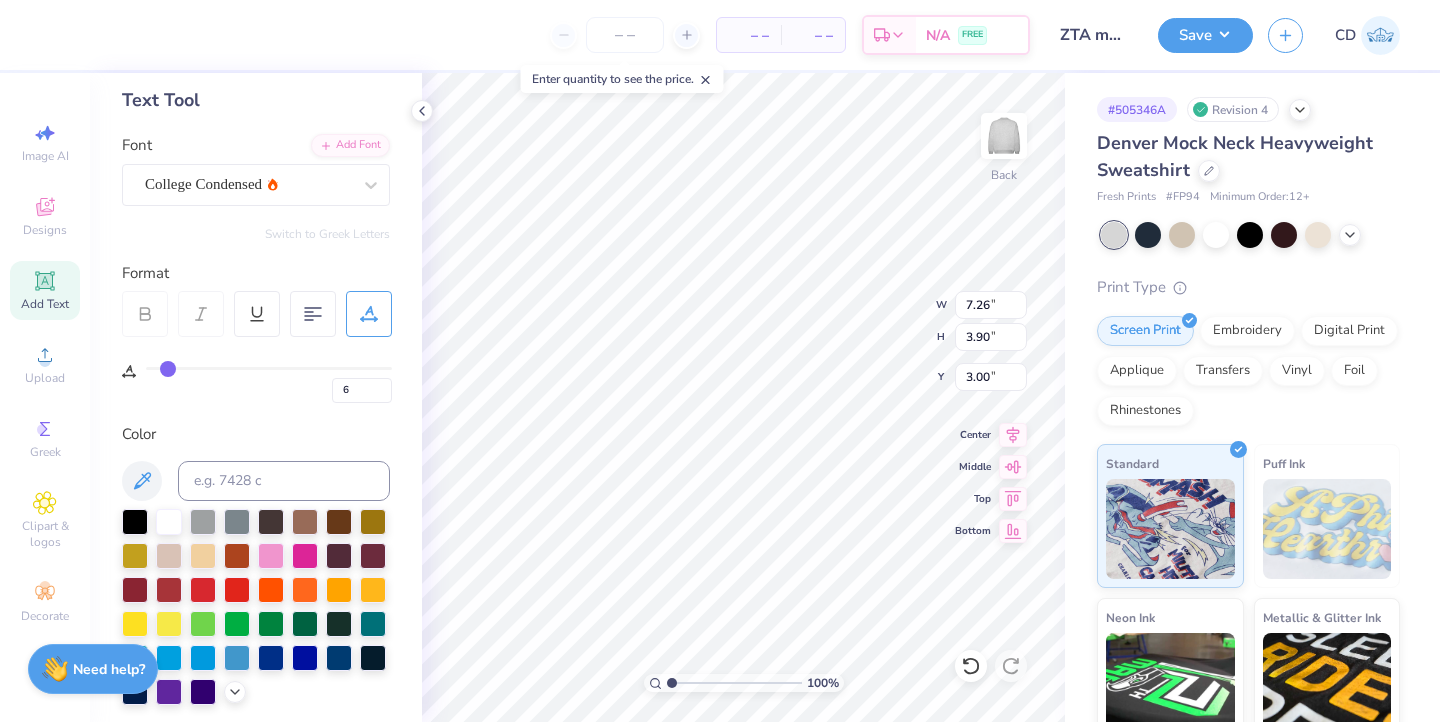type on "7" 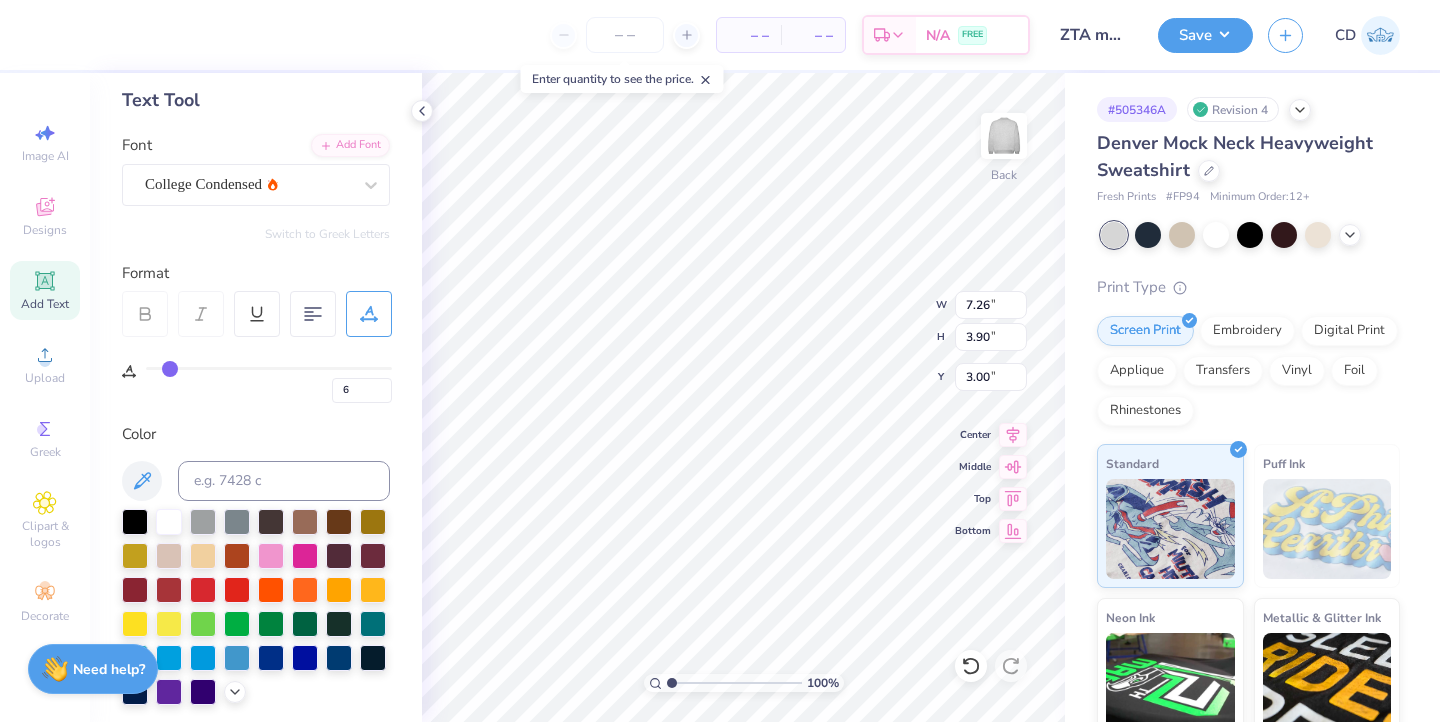 type on "7" 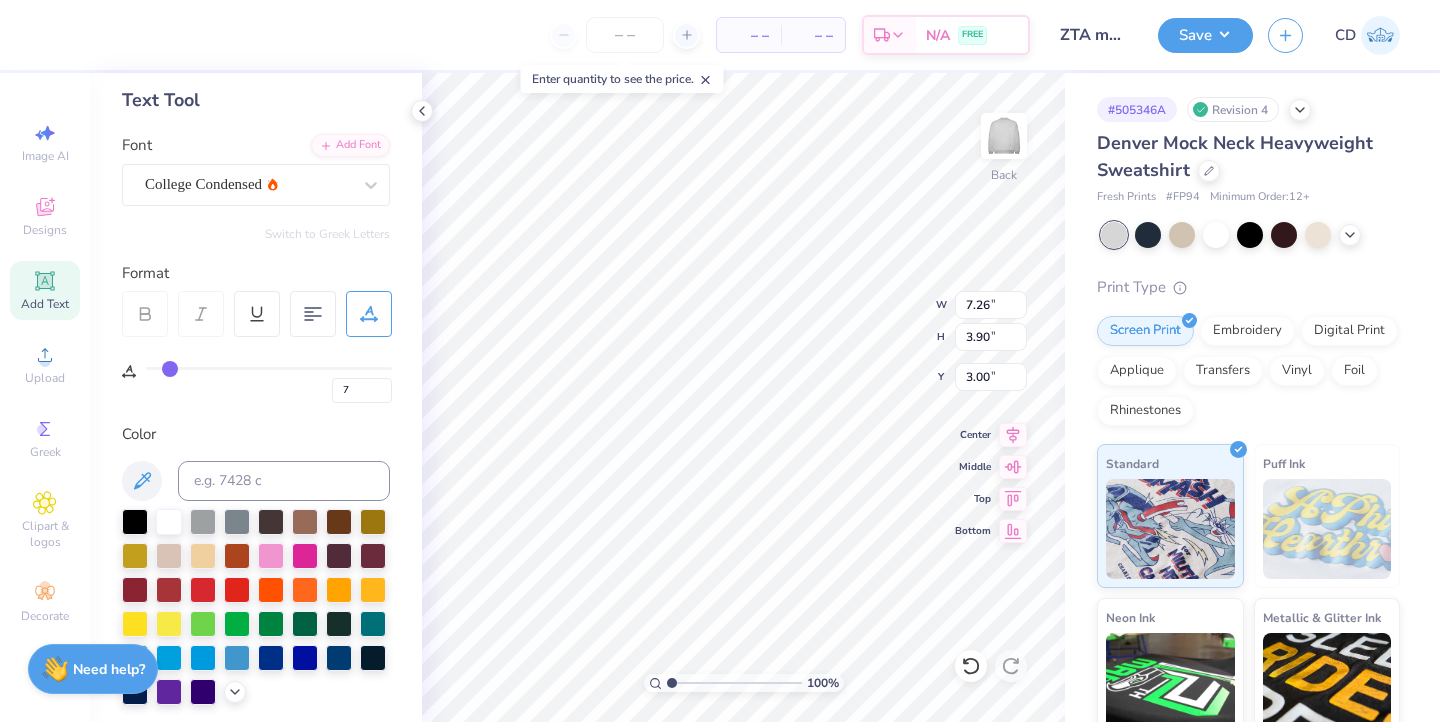 type on "8" 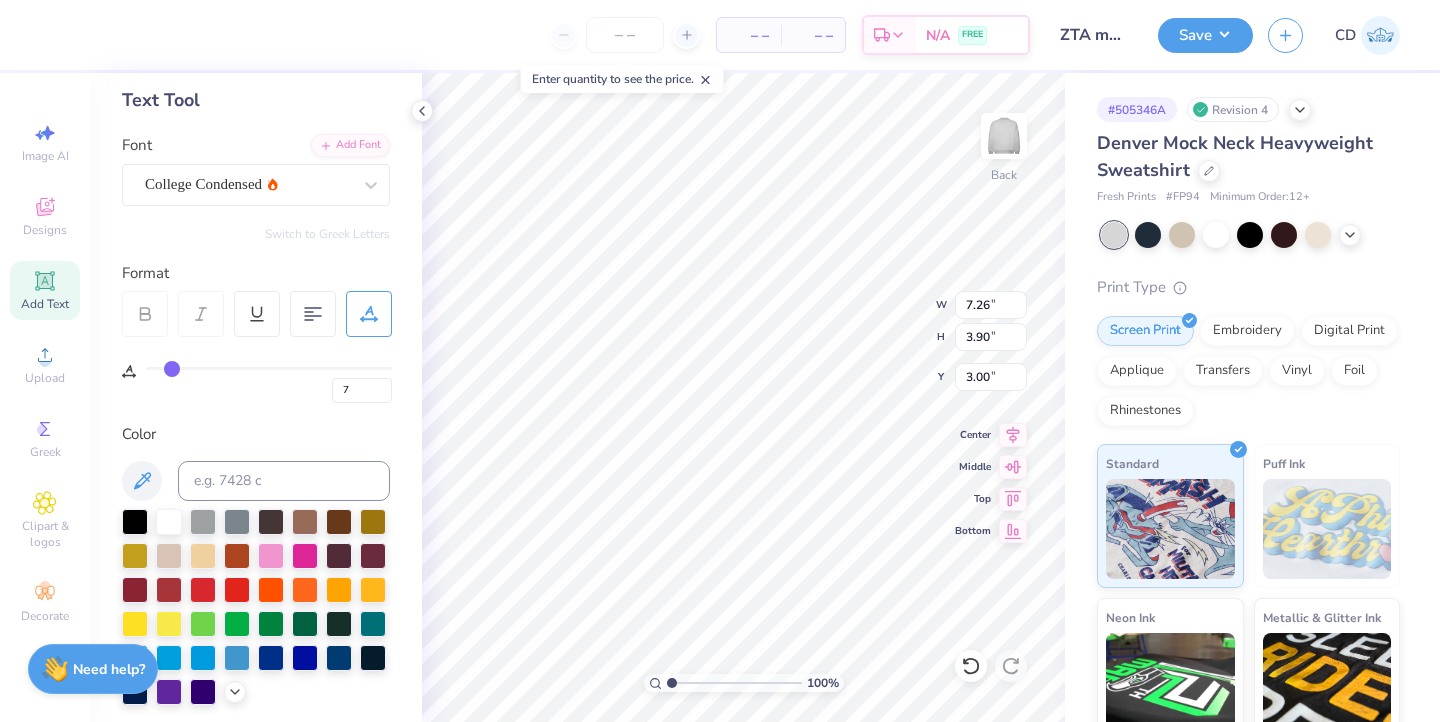 type on "8" 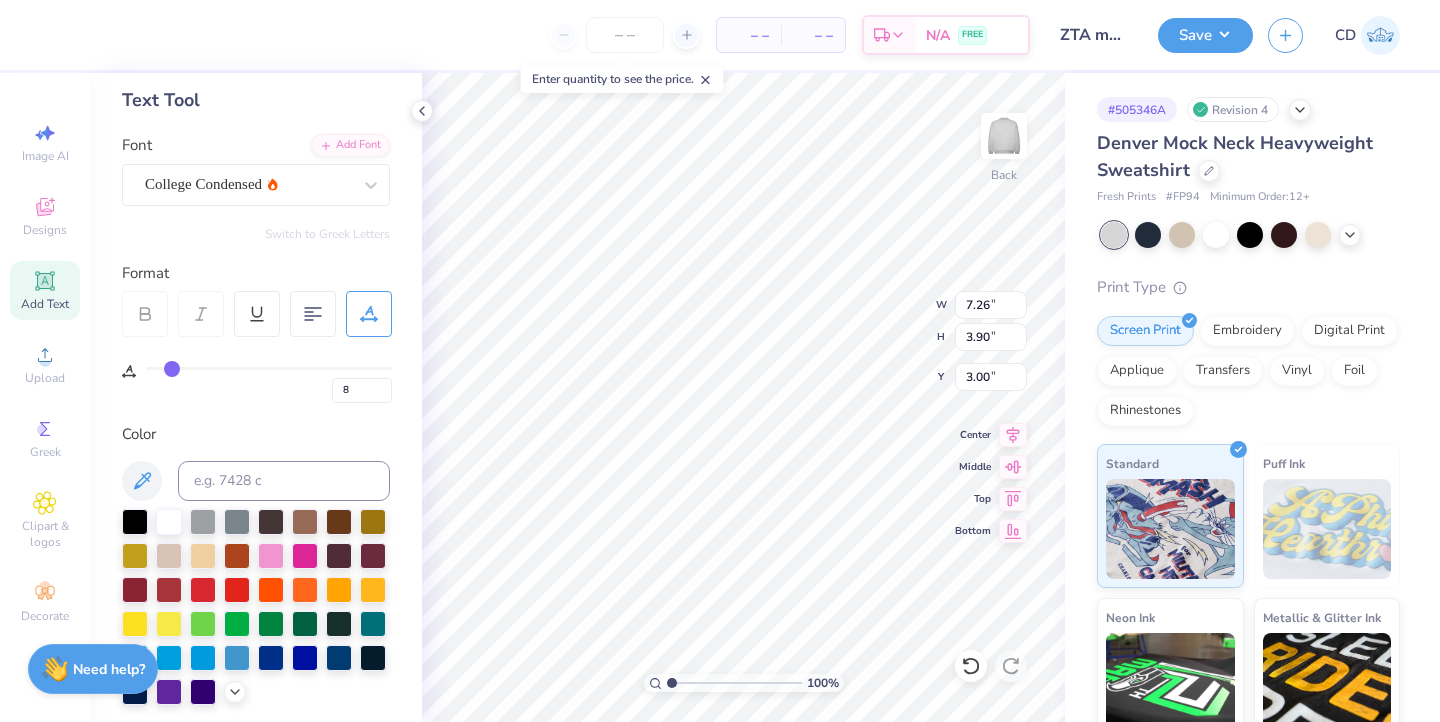 type on "9" 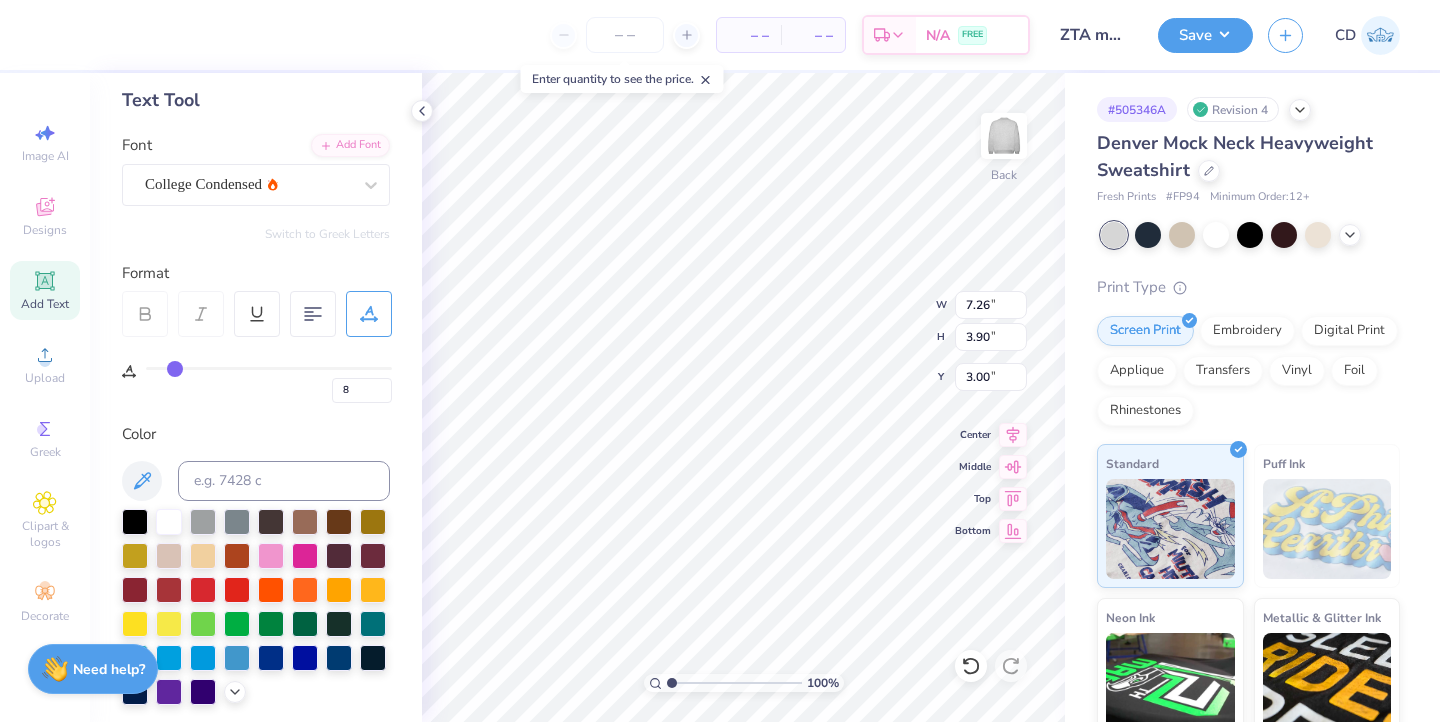 type on "9" 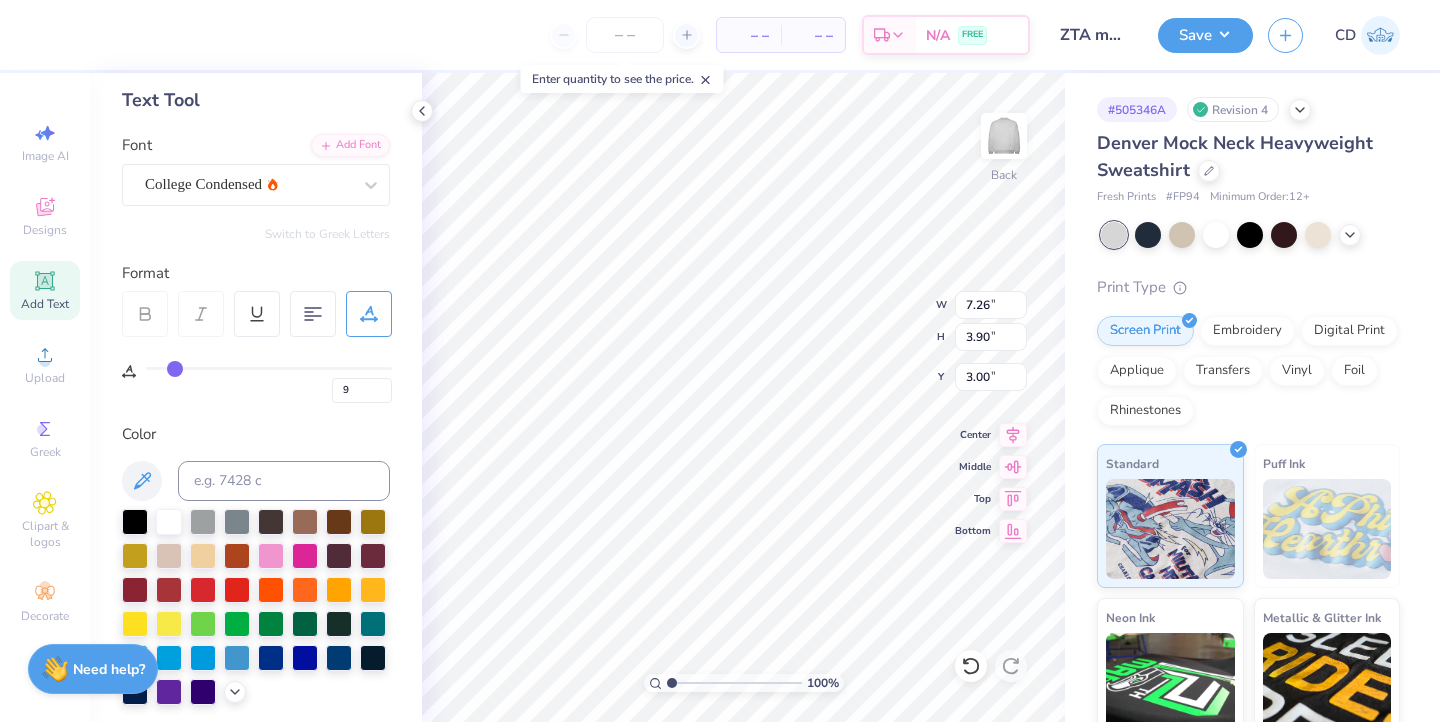 type on "10" 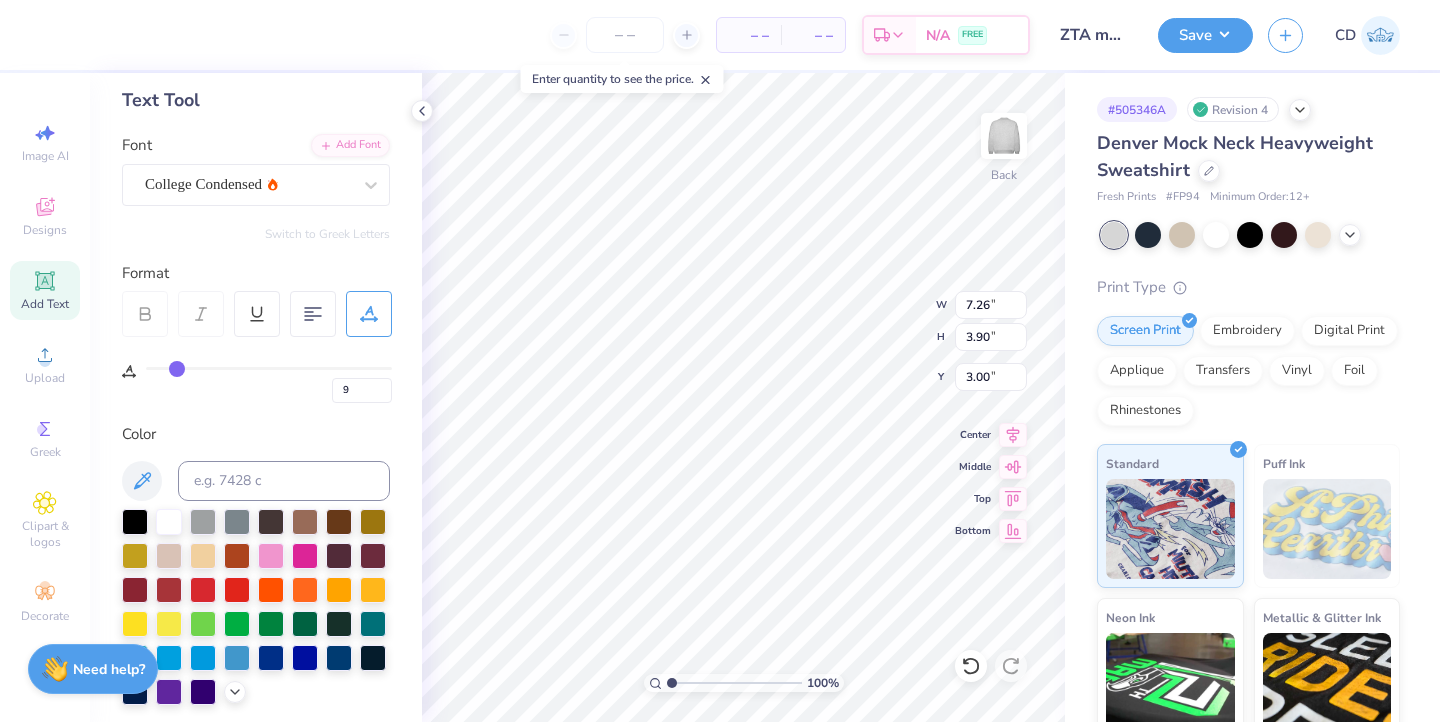 type on "10" 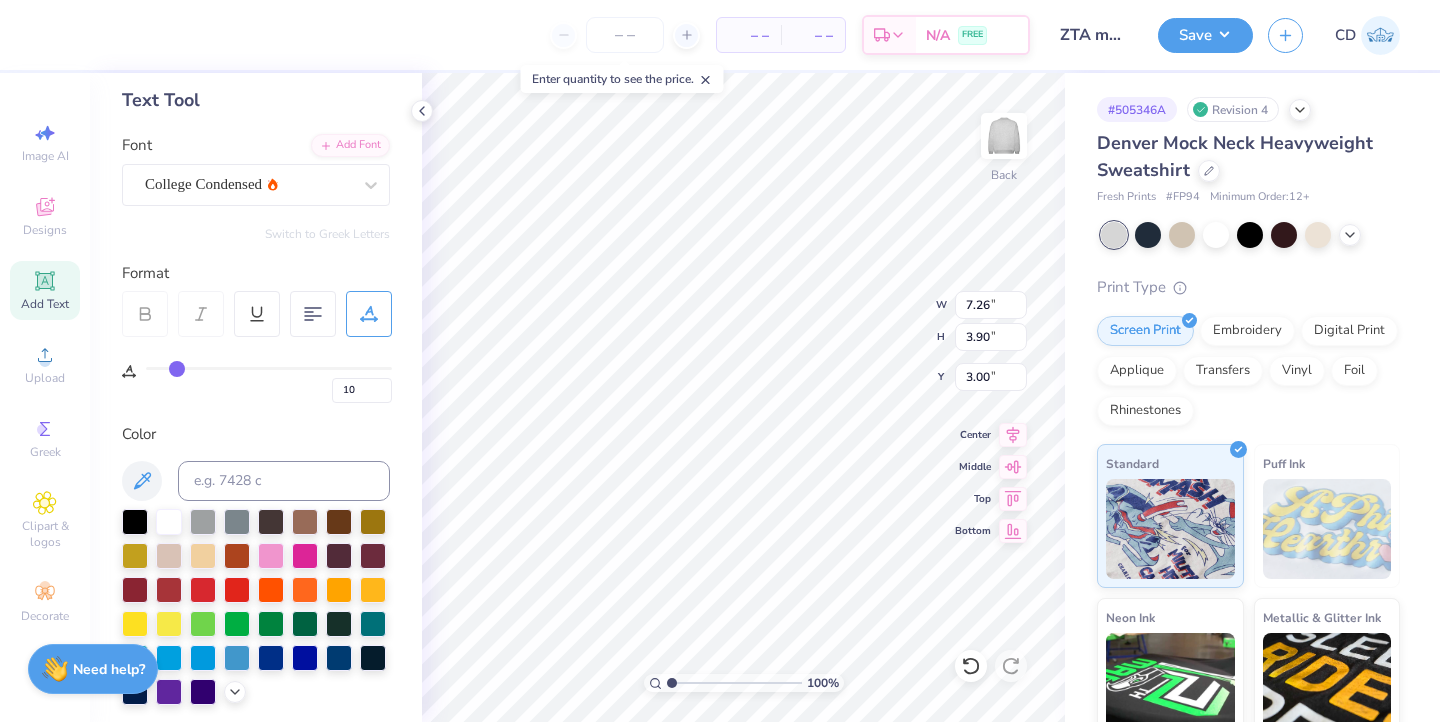 type on "11" 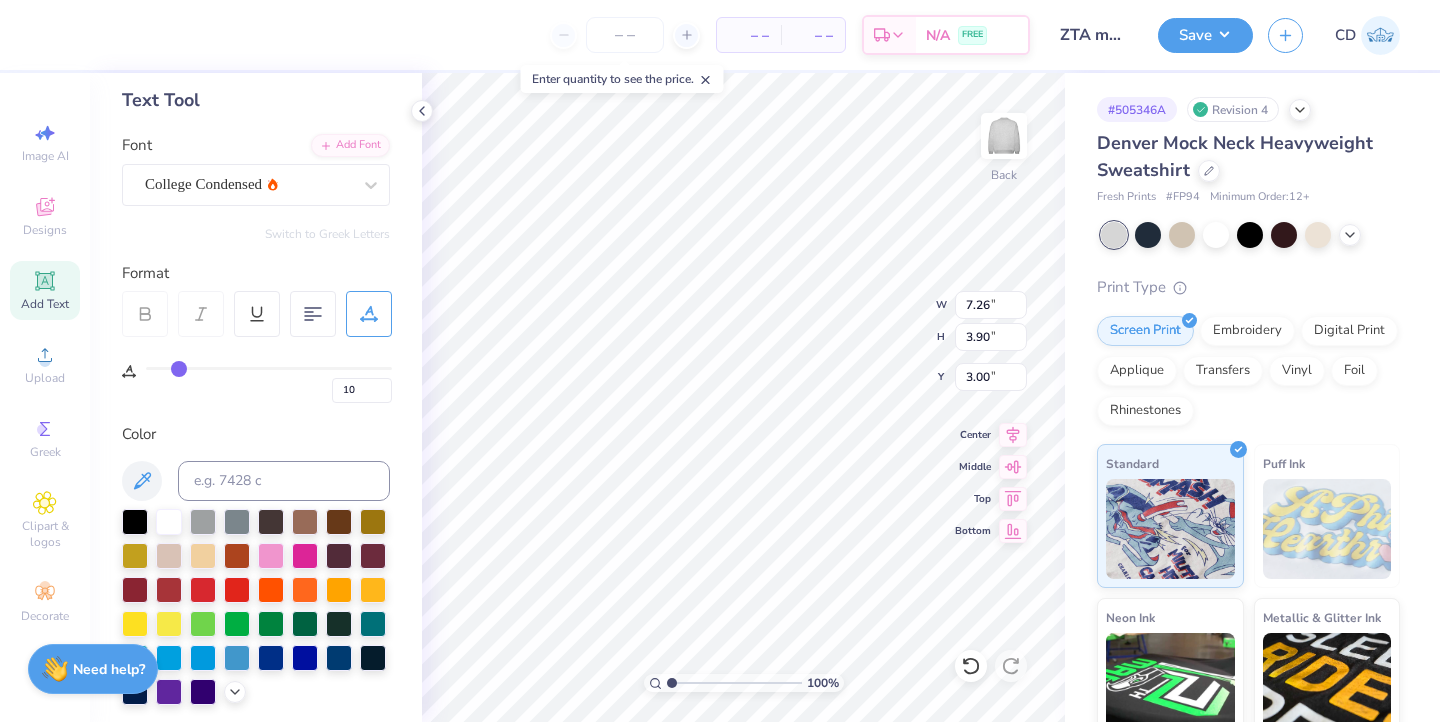 type on "11" 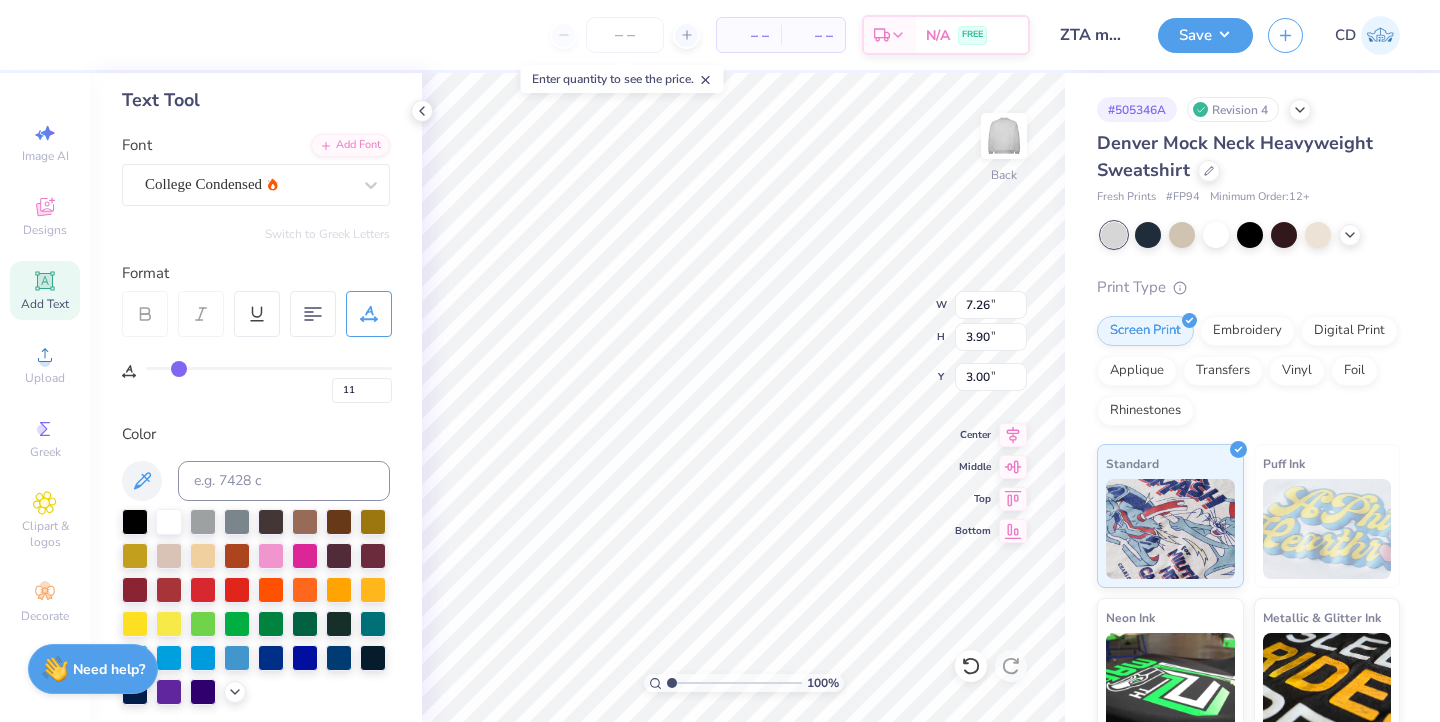 type on "12" 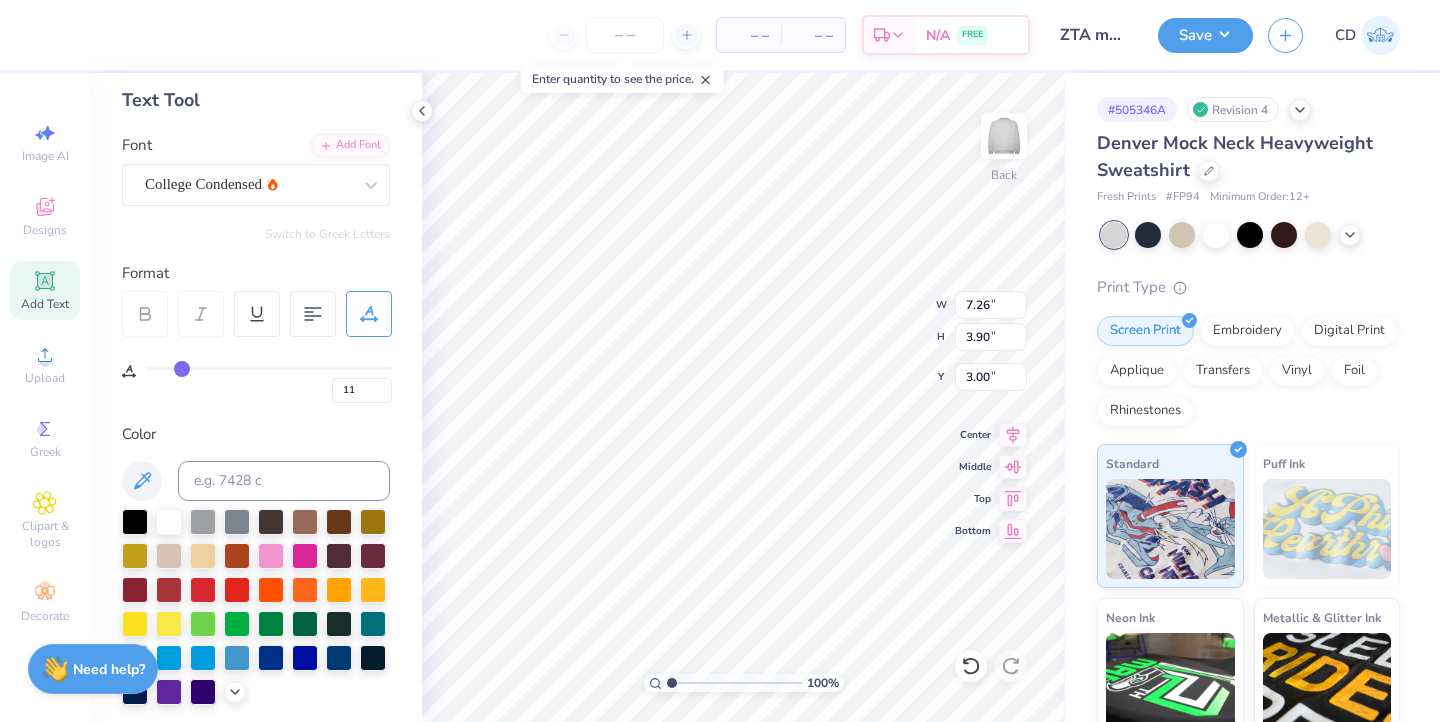 type on "12" 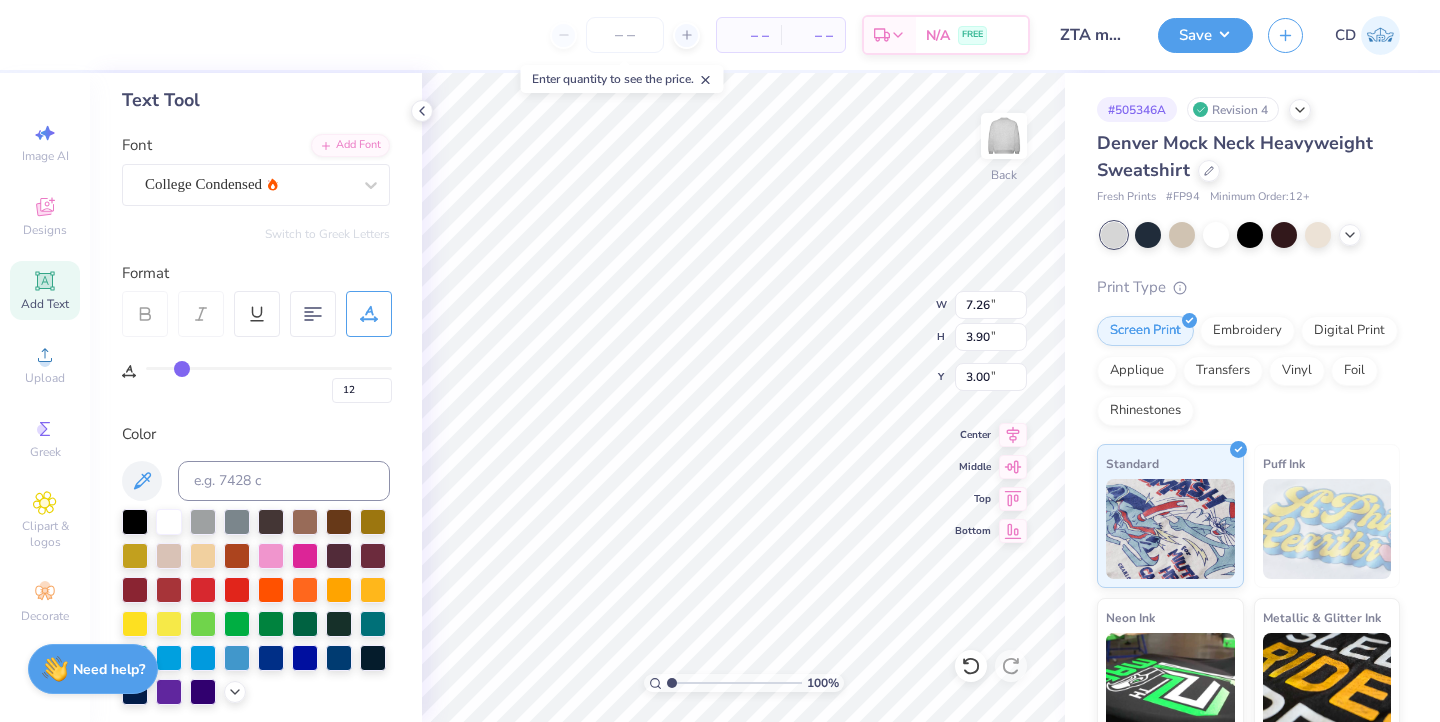 drag, startPoint x: 151, startPoint y: 369, endPoint x: 182, endPoint y: 370, distance: 31.016125 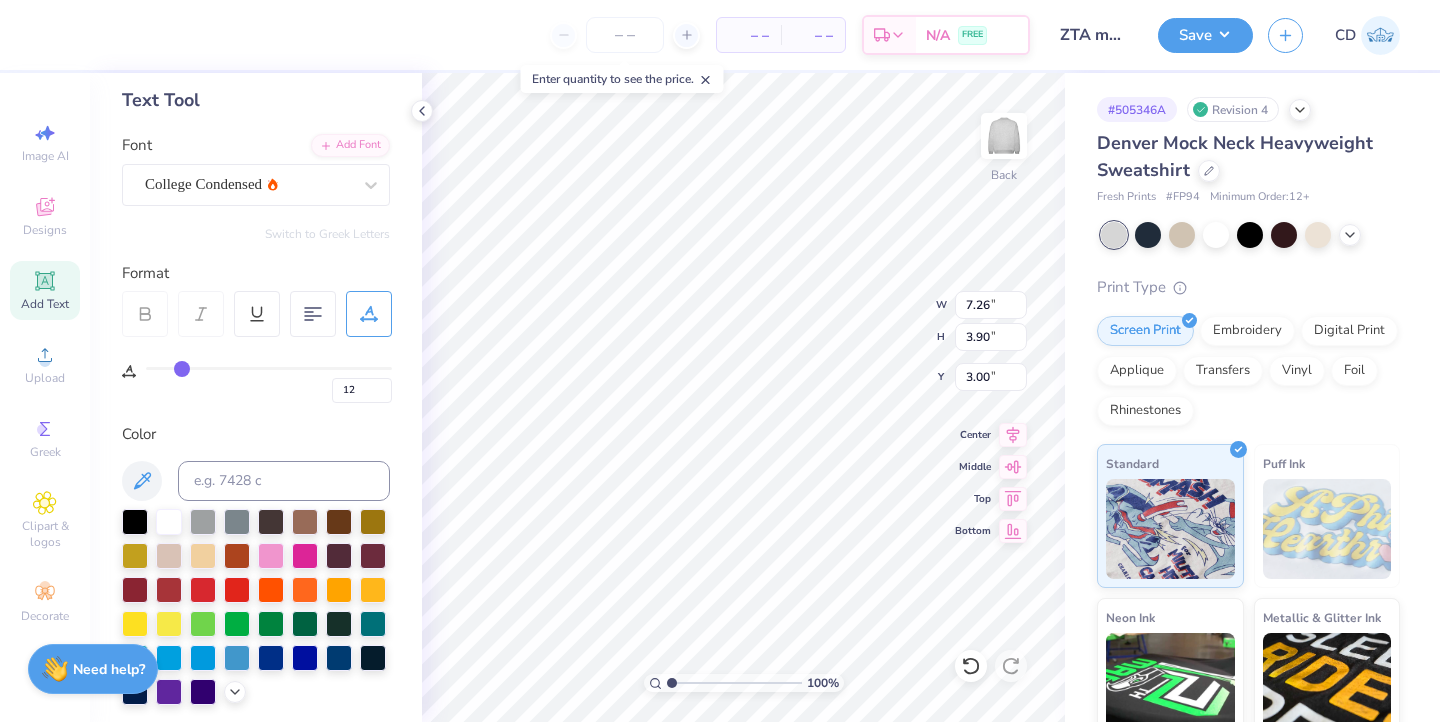 type on "8.71" 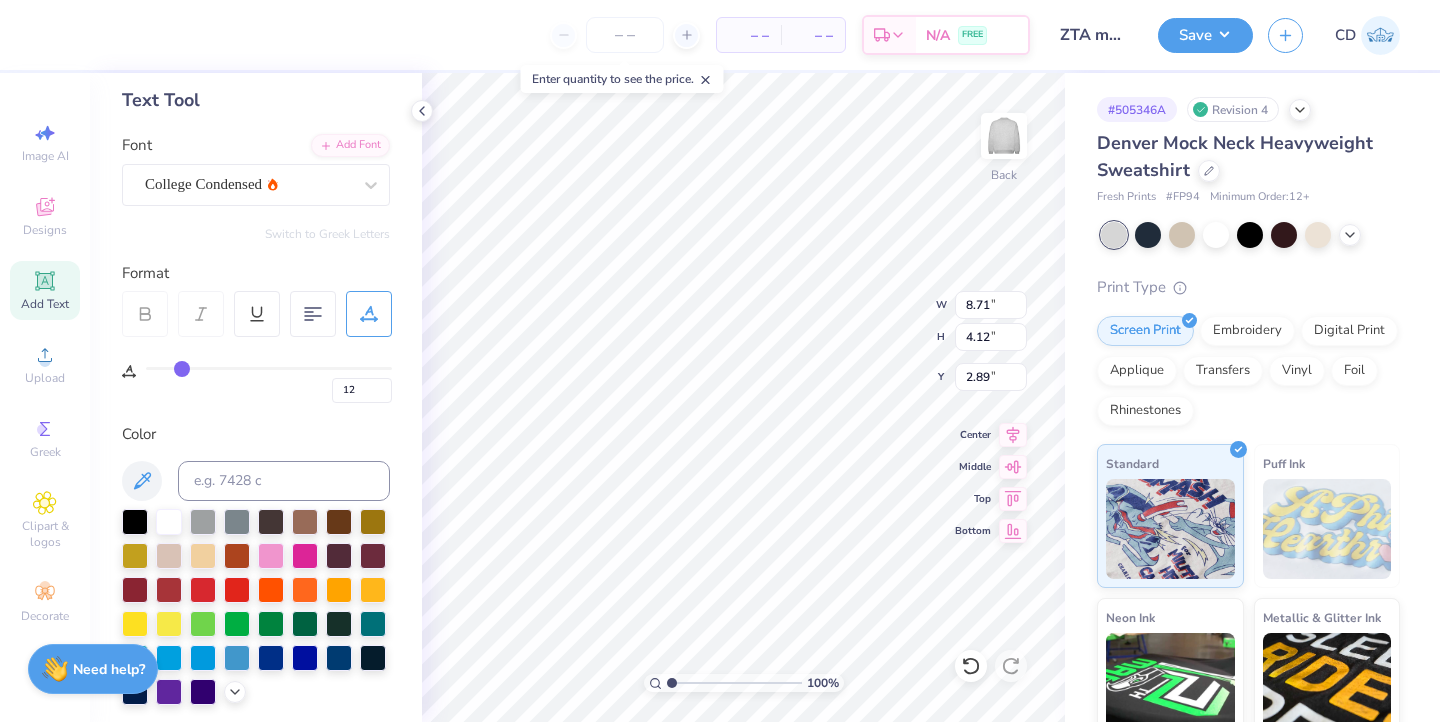 type on "11" 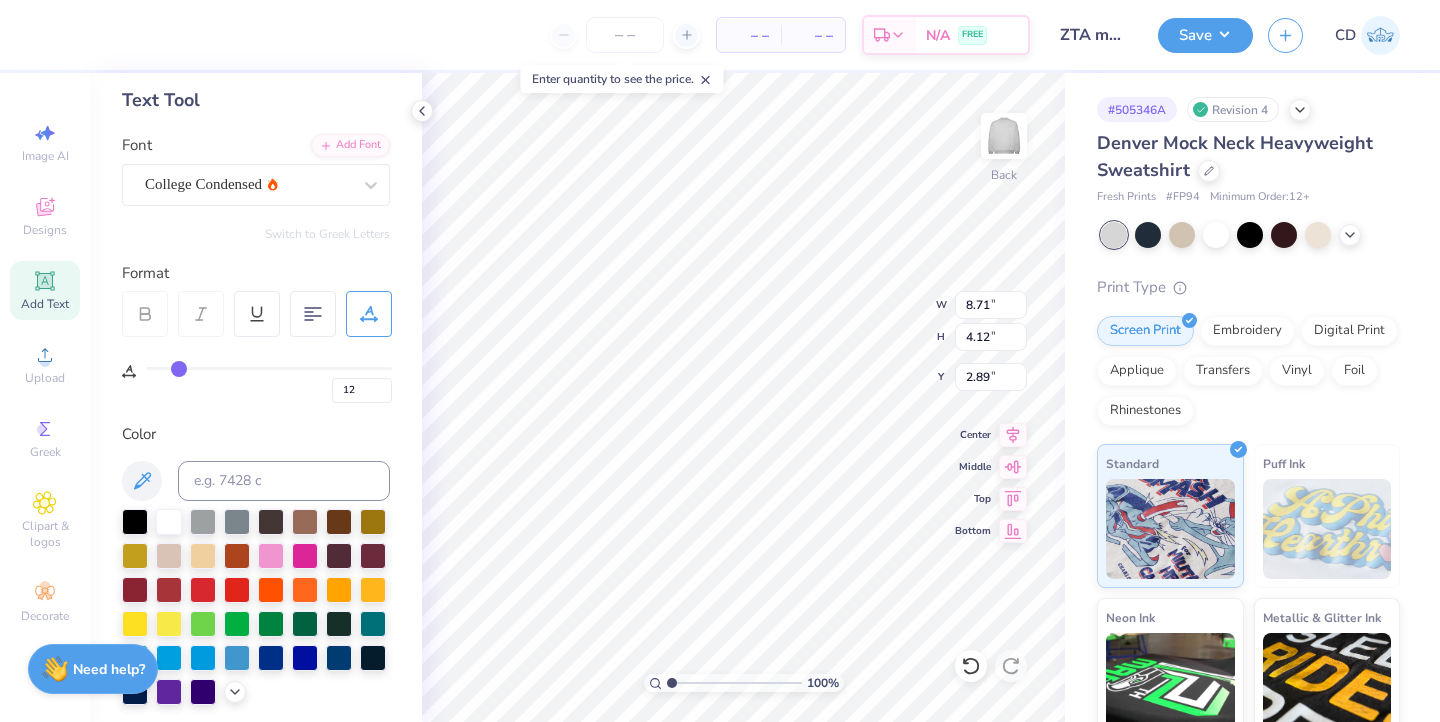 type on "11" 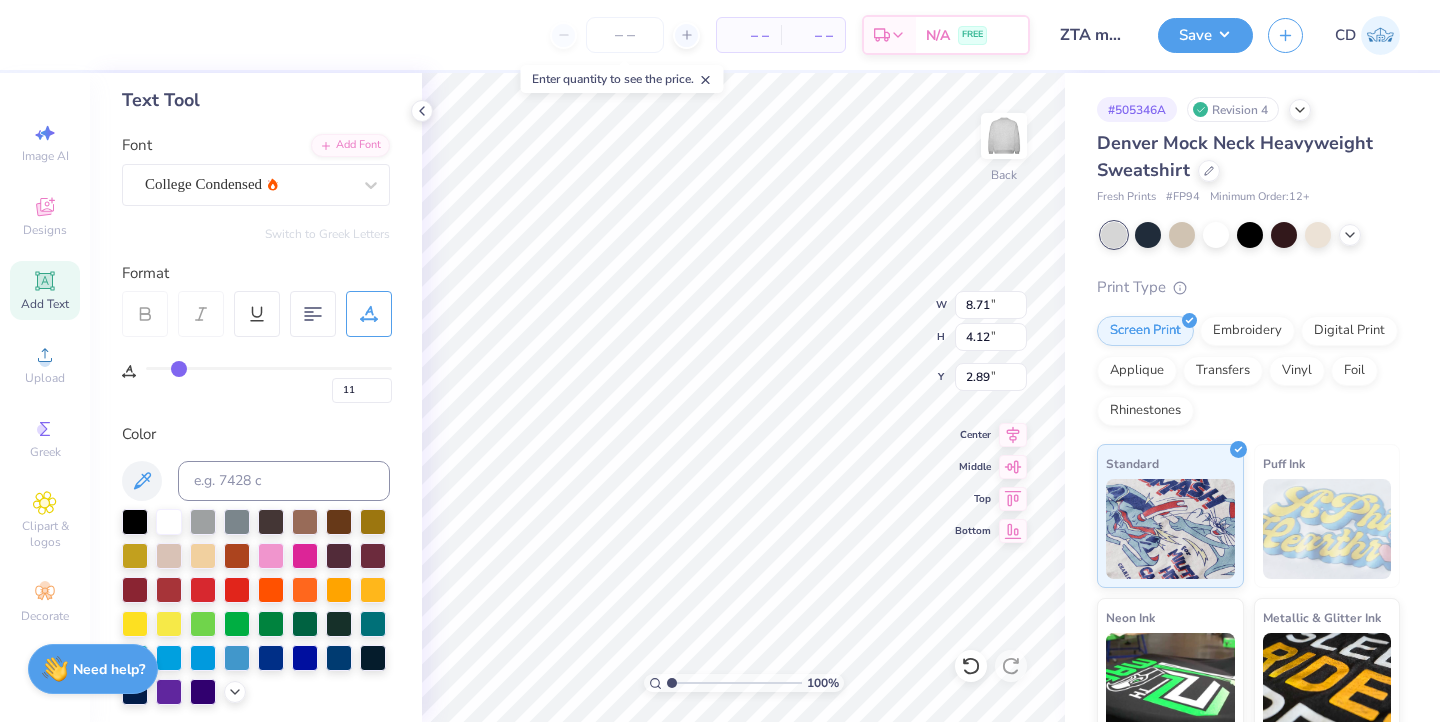 type on "10" 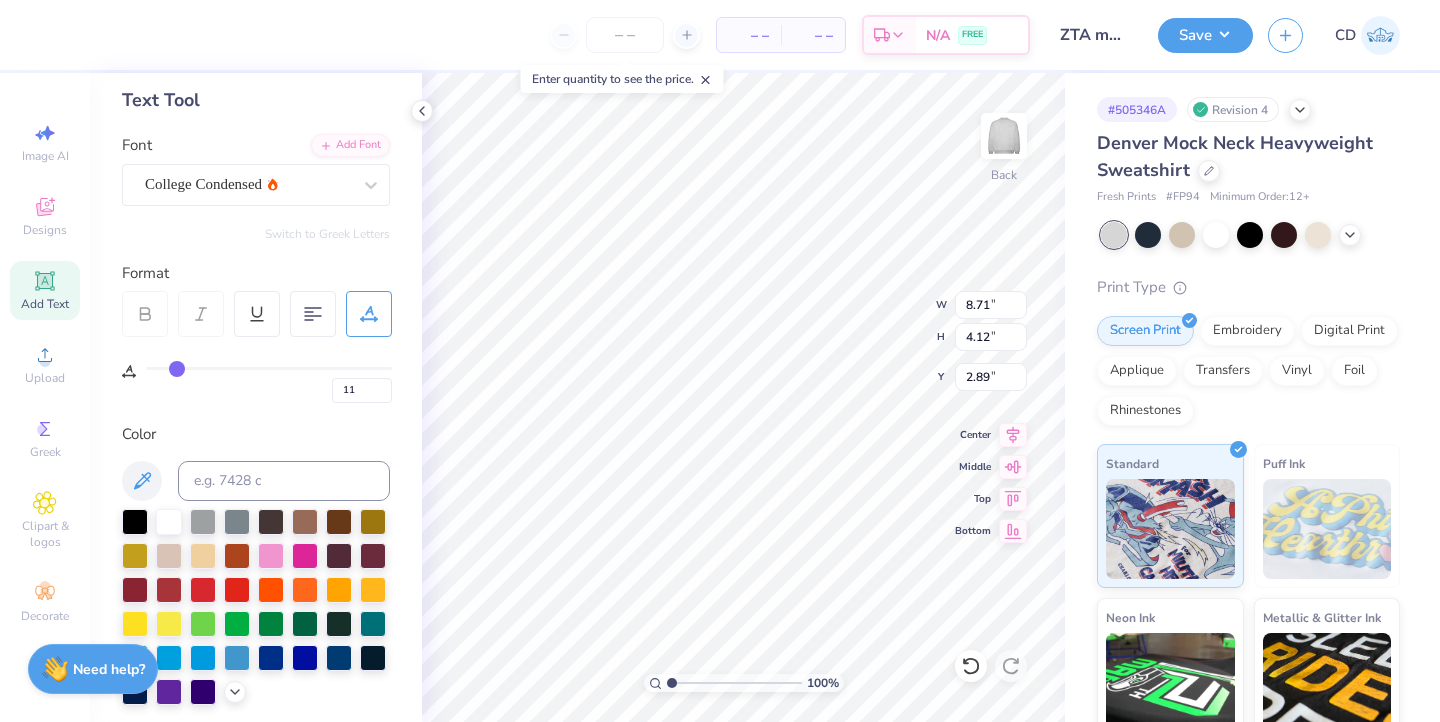 type on "10" 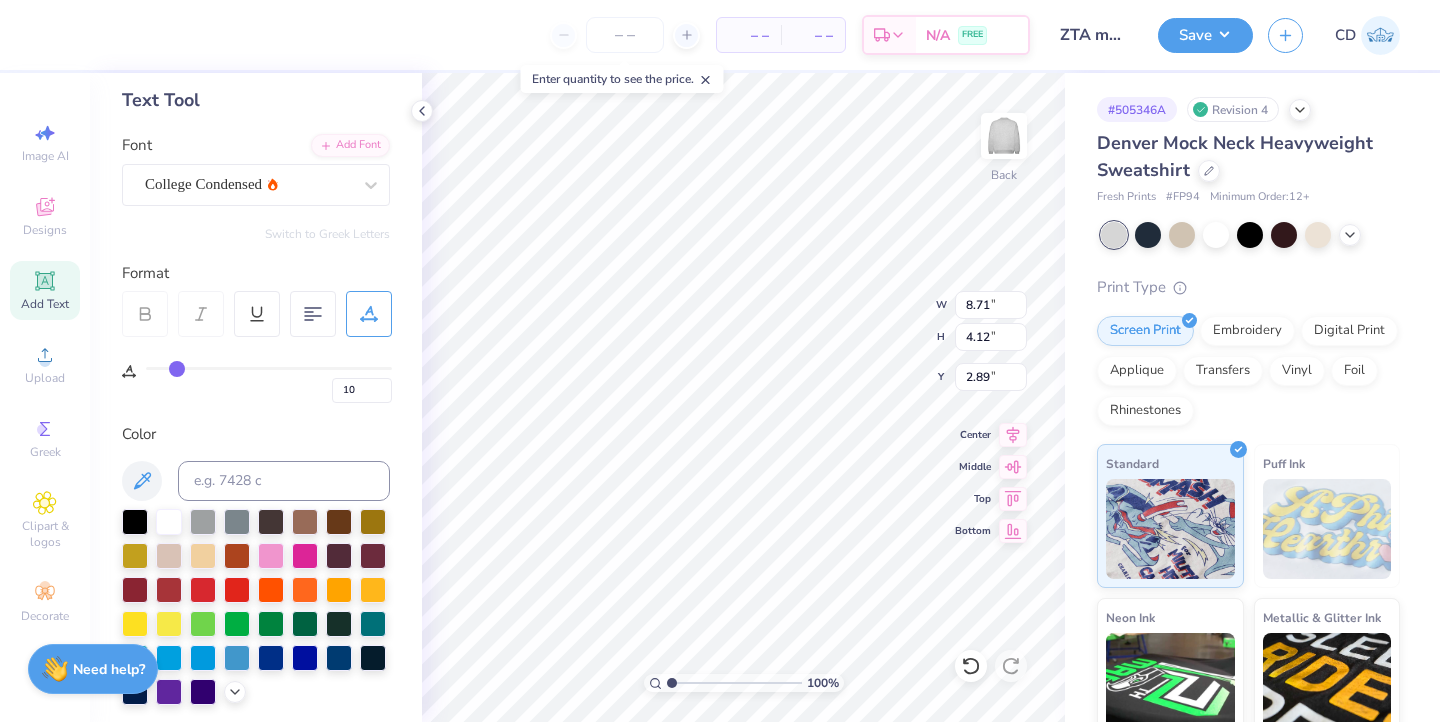type on "9" 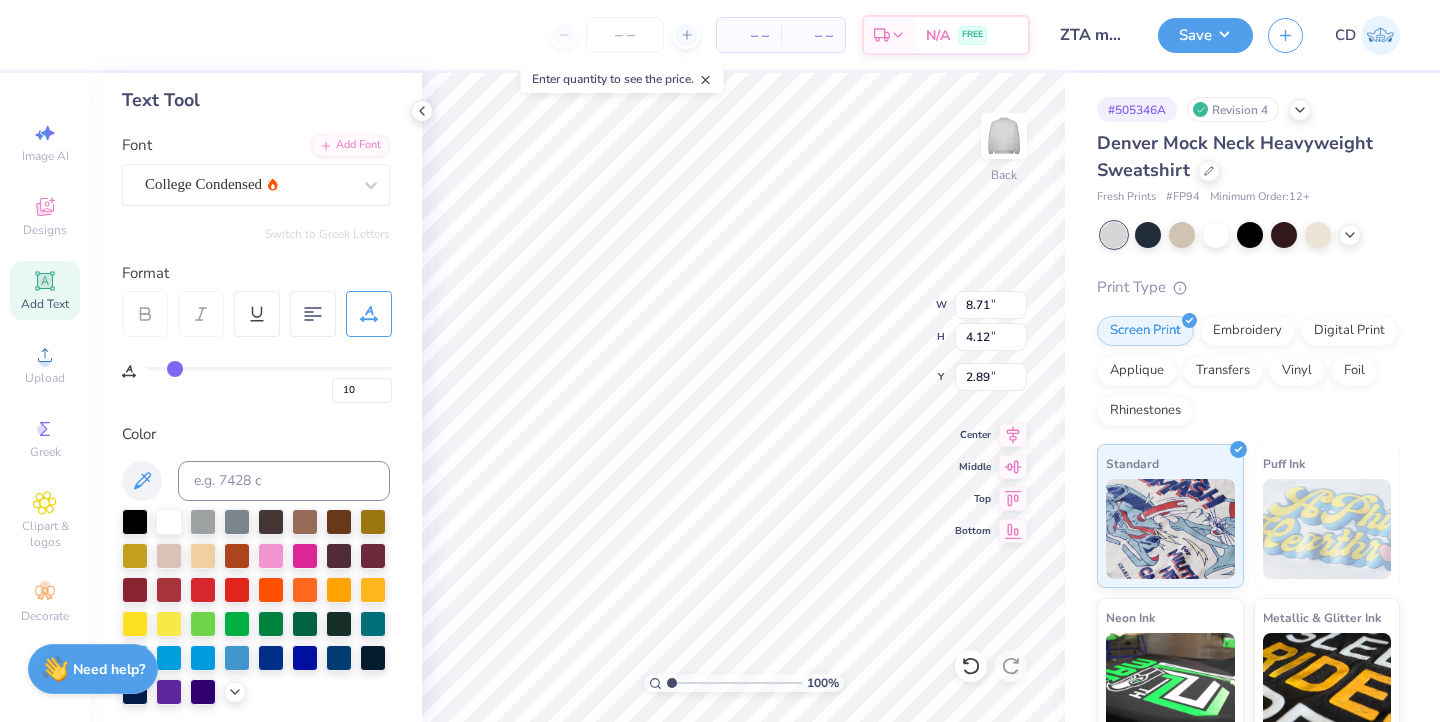 type on "9" 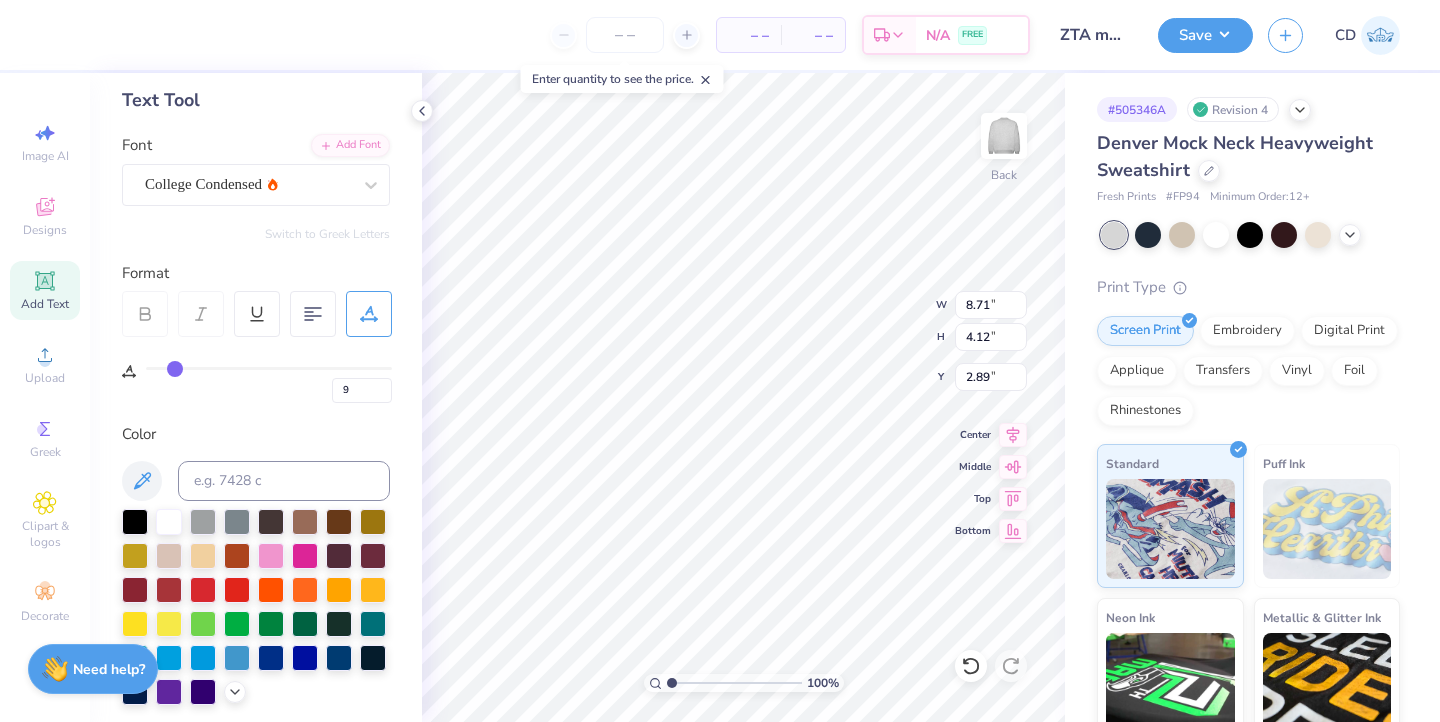 type on "9" 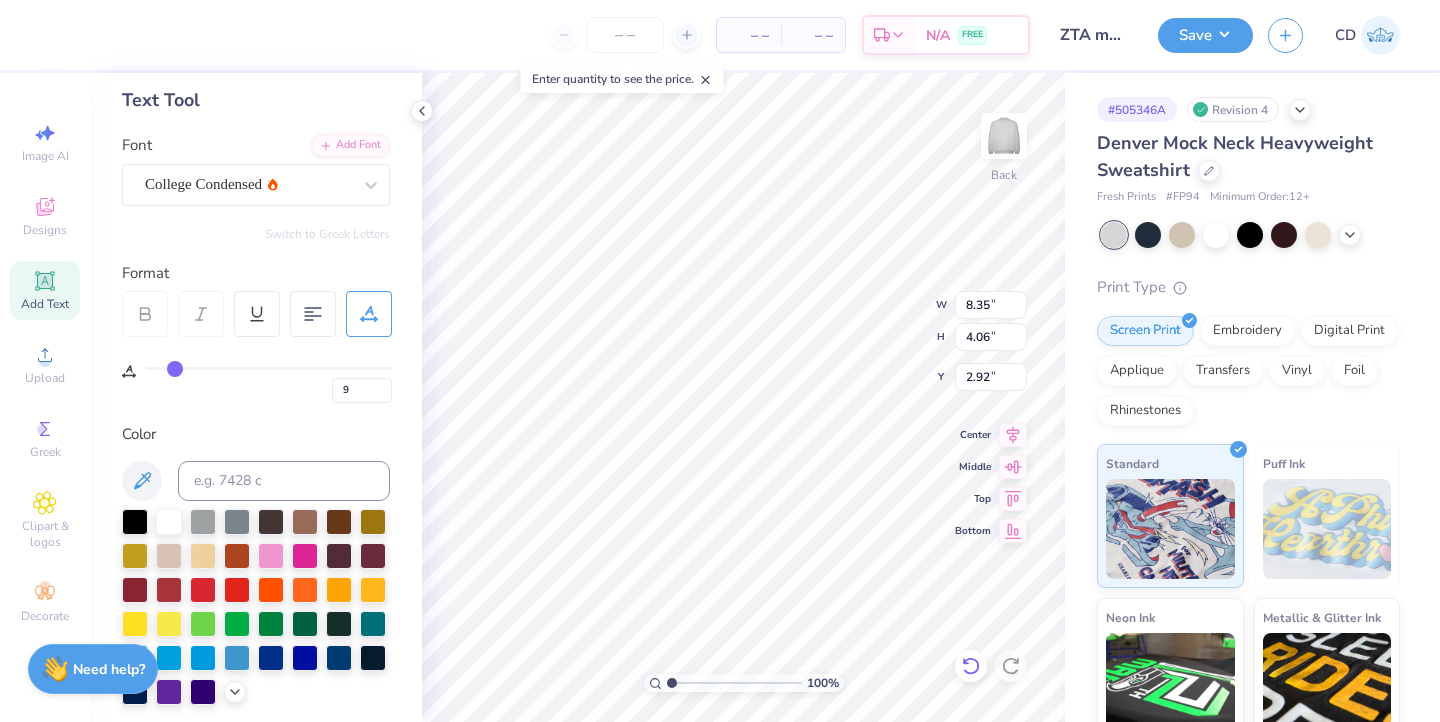 type on "ZEA" 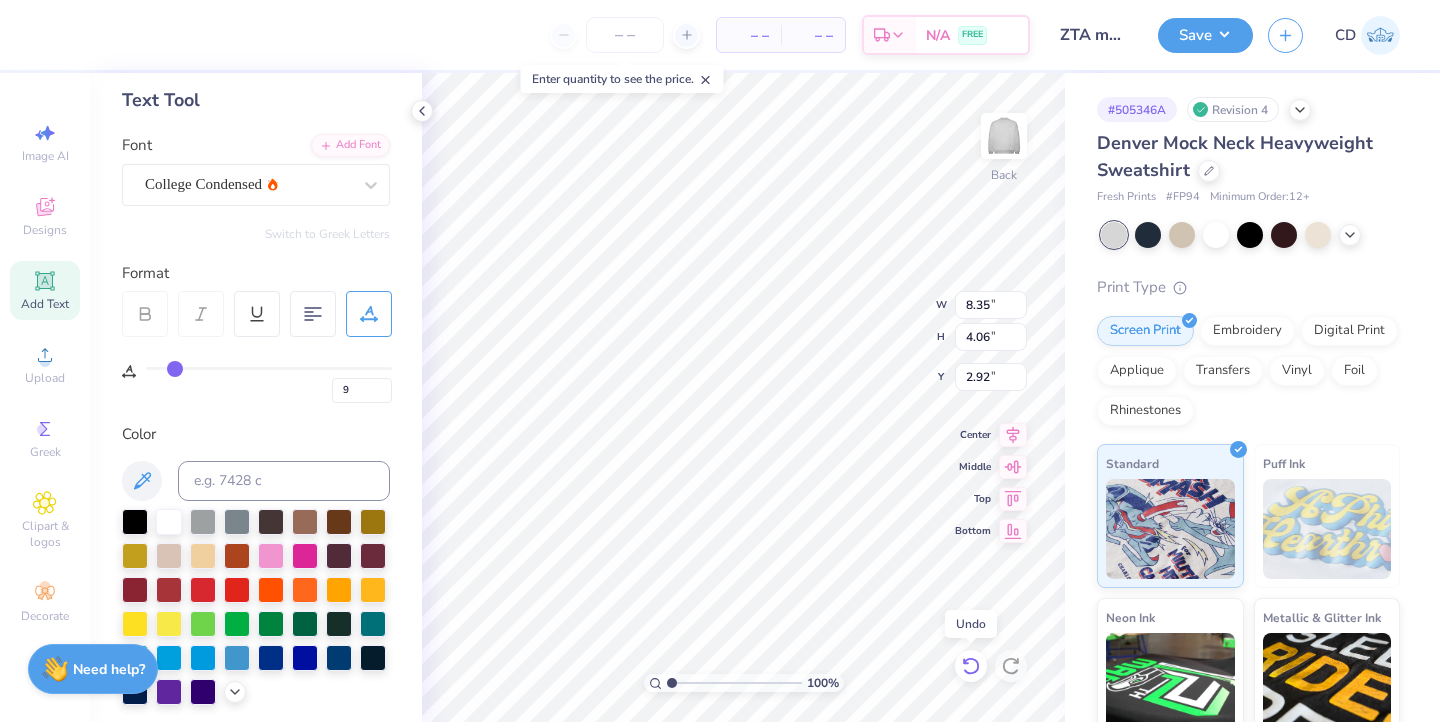 click 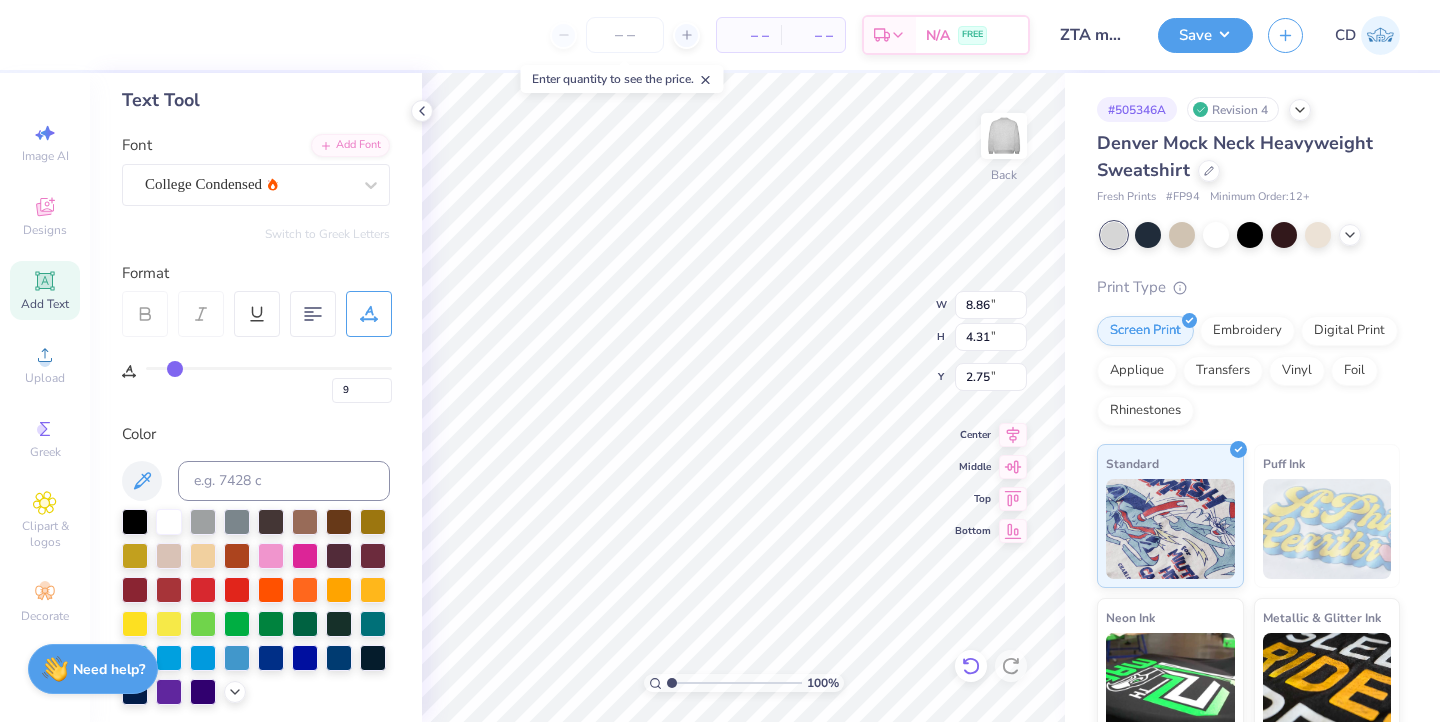 type on "8.86" 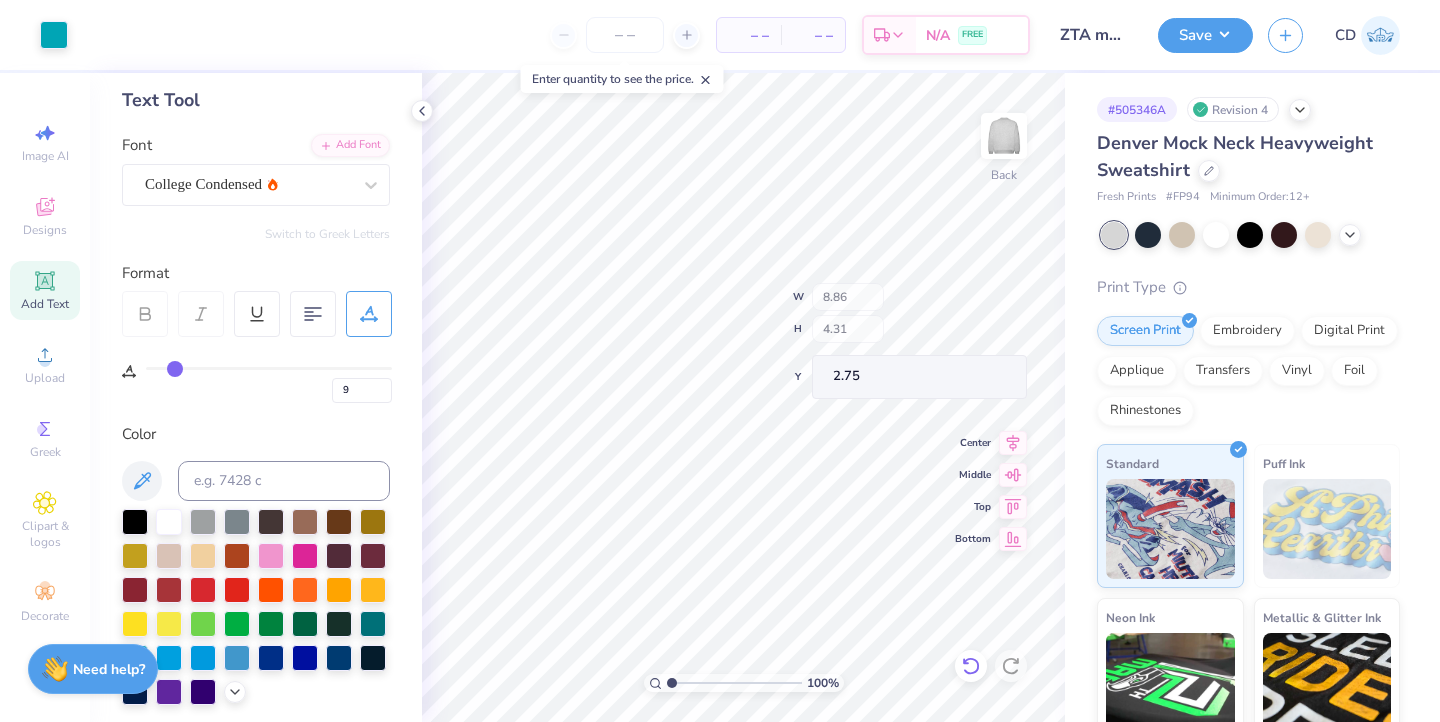 type on "3.00" 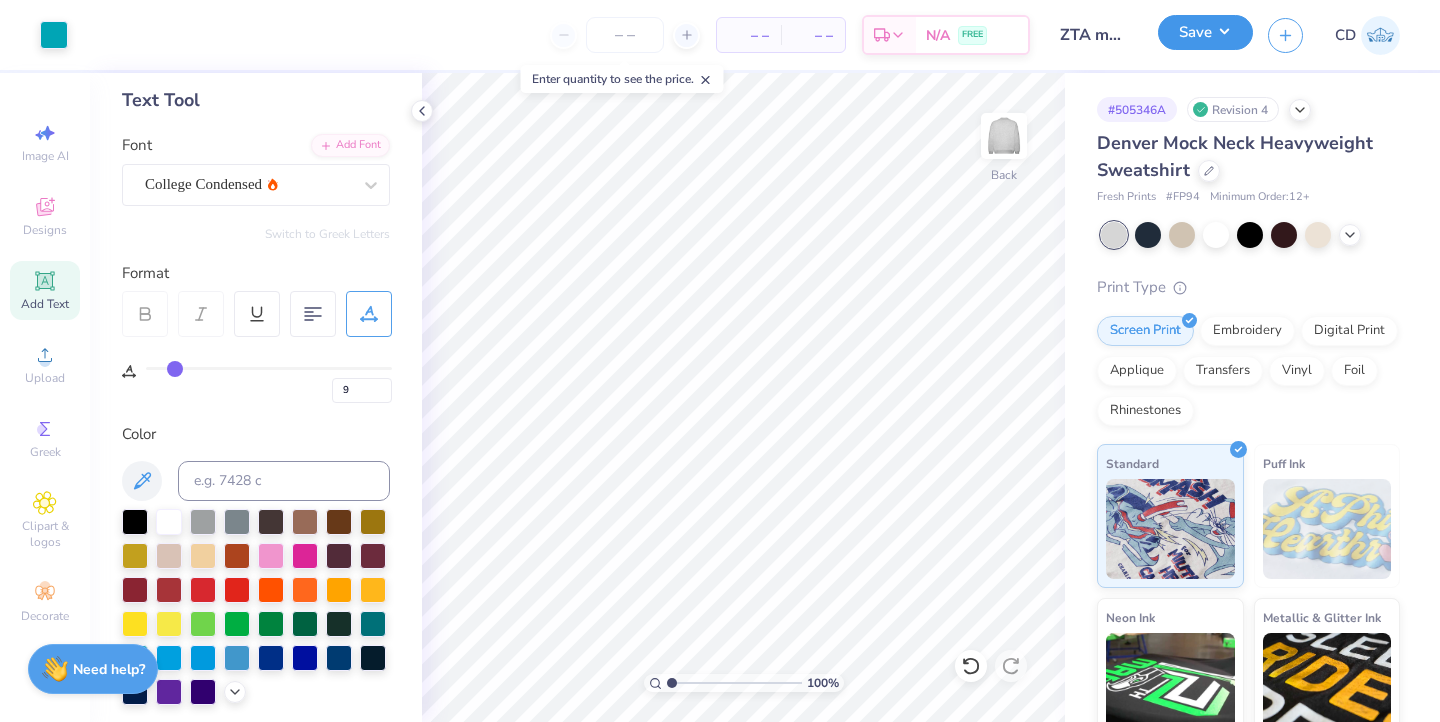 click on "Save" at bounding box center [1205, 32] 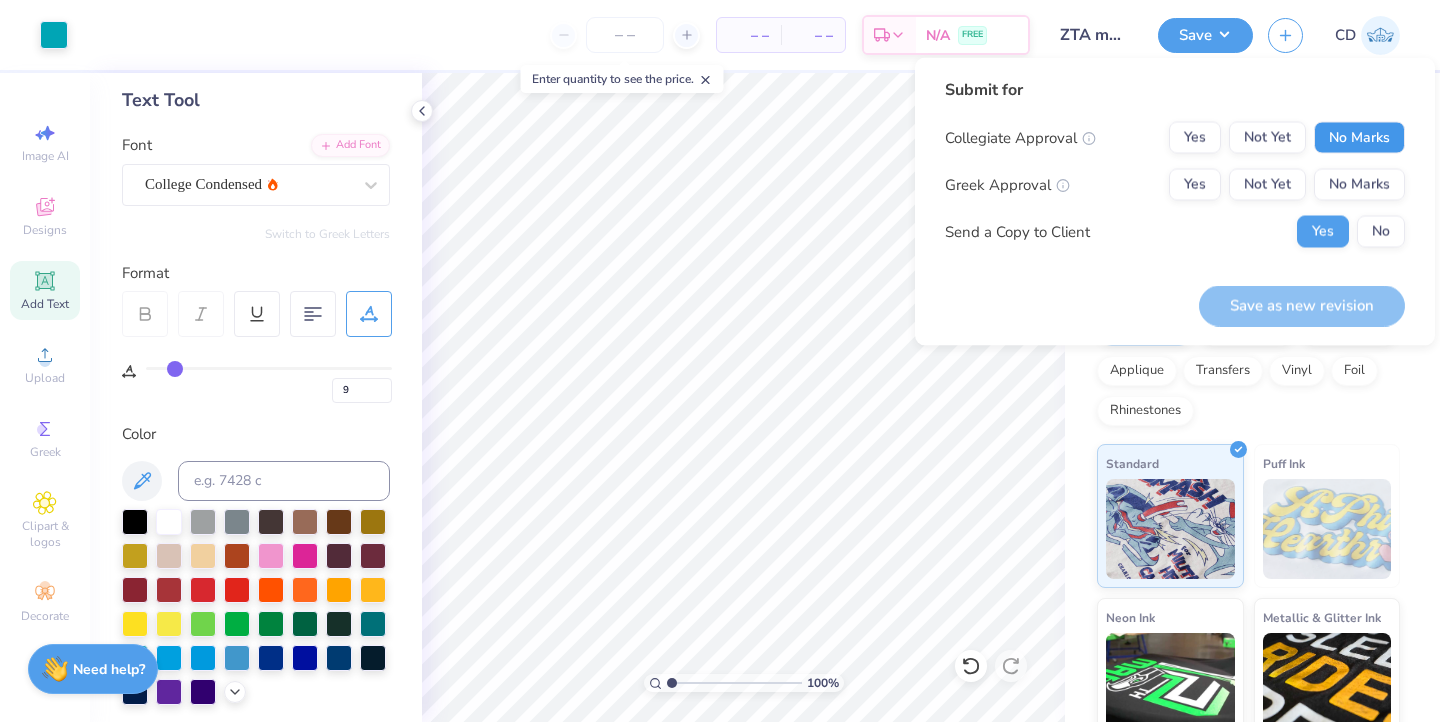 click on "No Marks" at bounding box center [1359, 138] 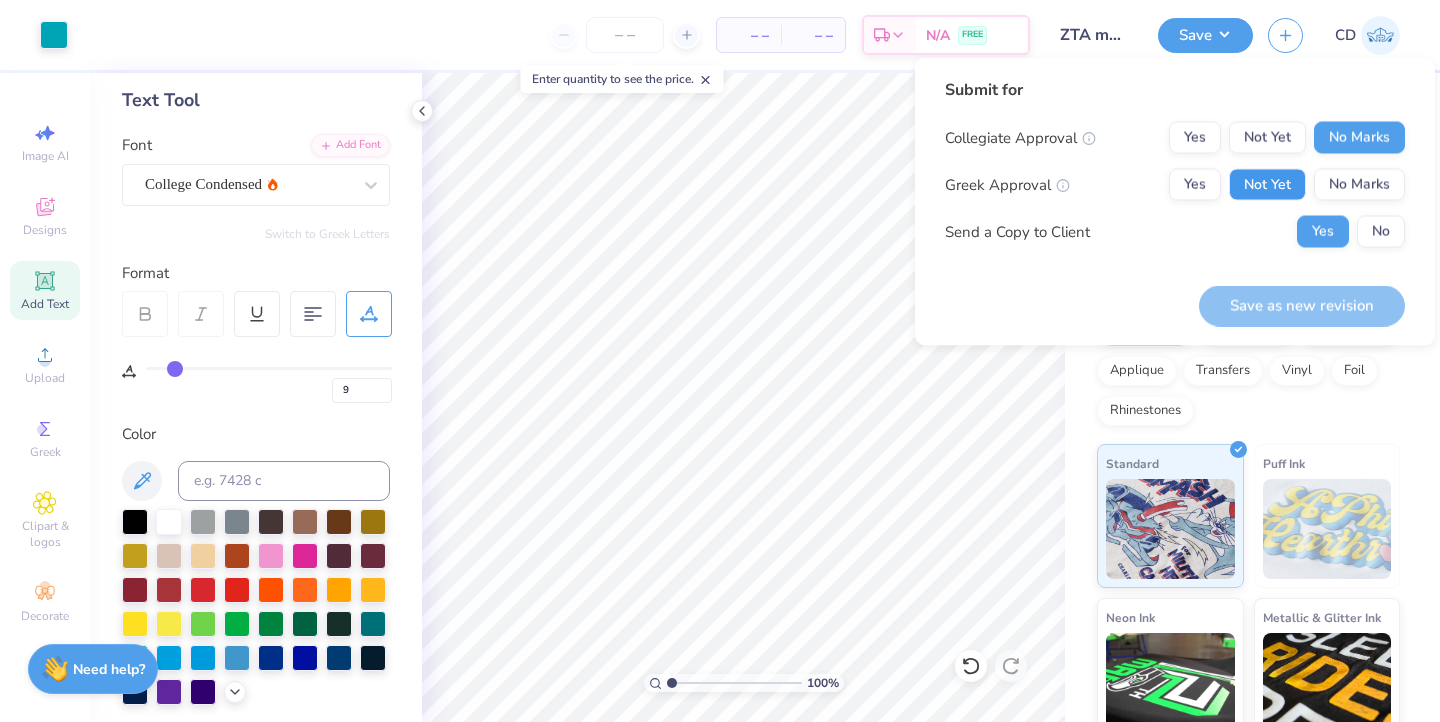click on "Not Yet" at bounding box center [1267, 185] 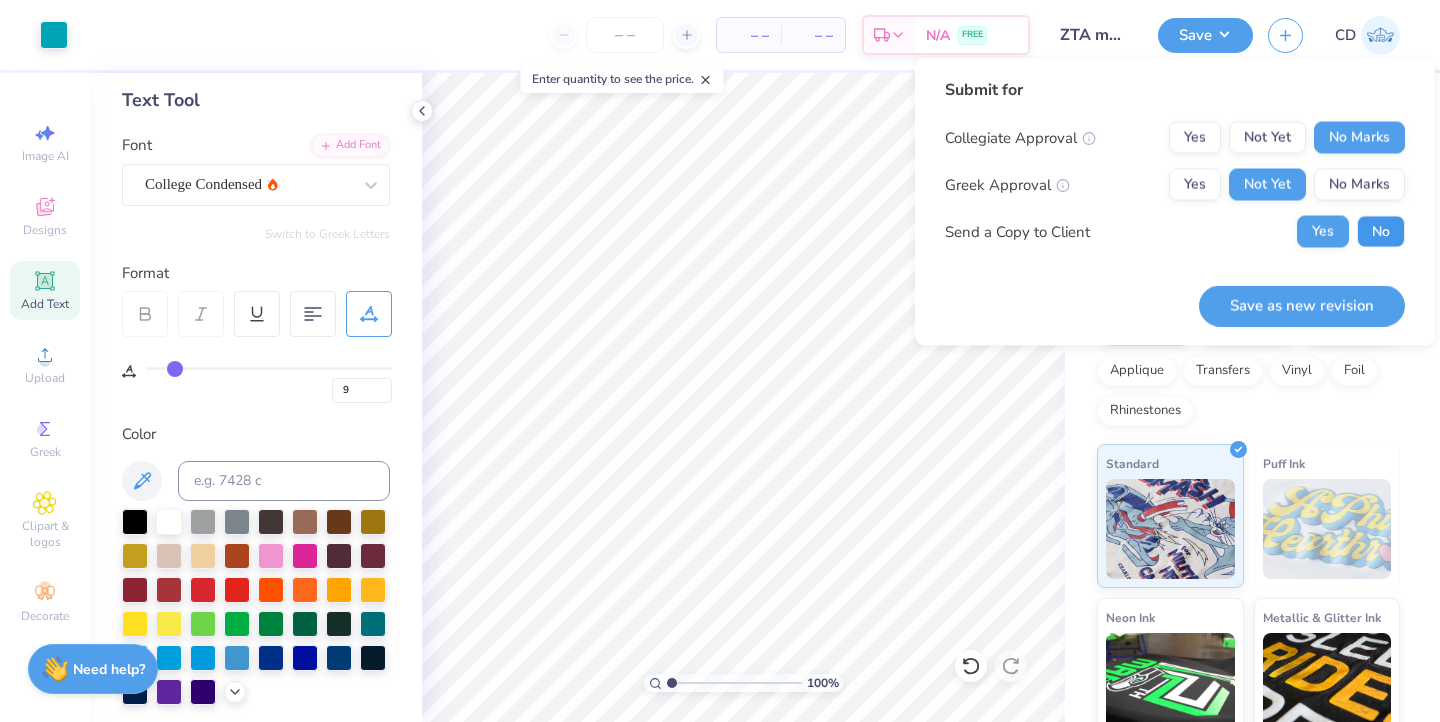 click on "No" at bounding box center (1381, 232) 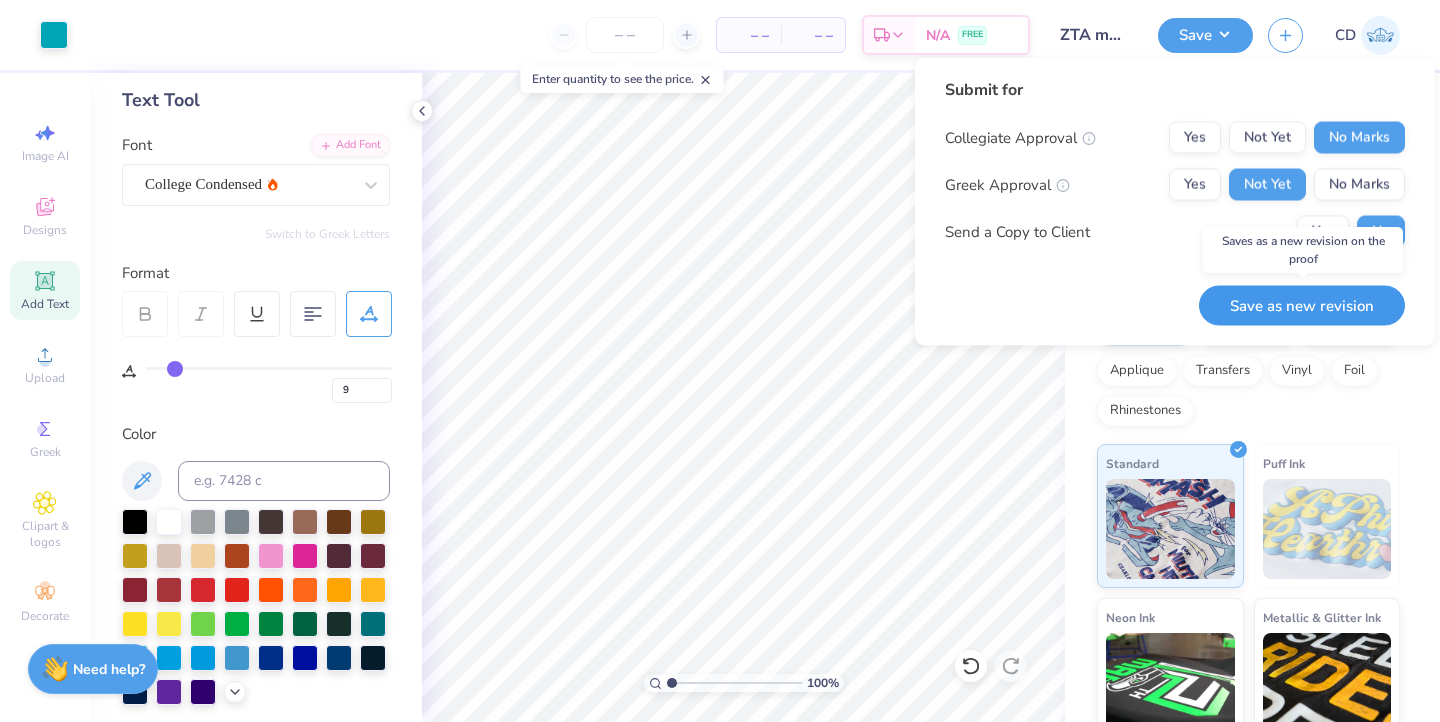 click on "Save as new revision" at bounding box center [1302, 305] 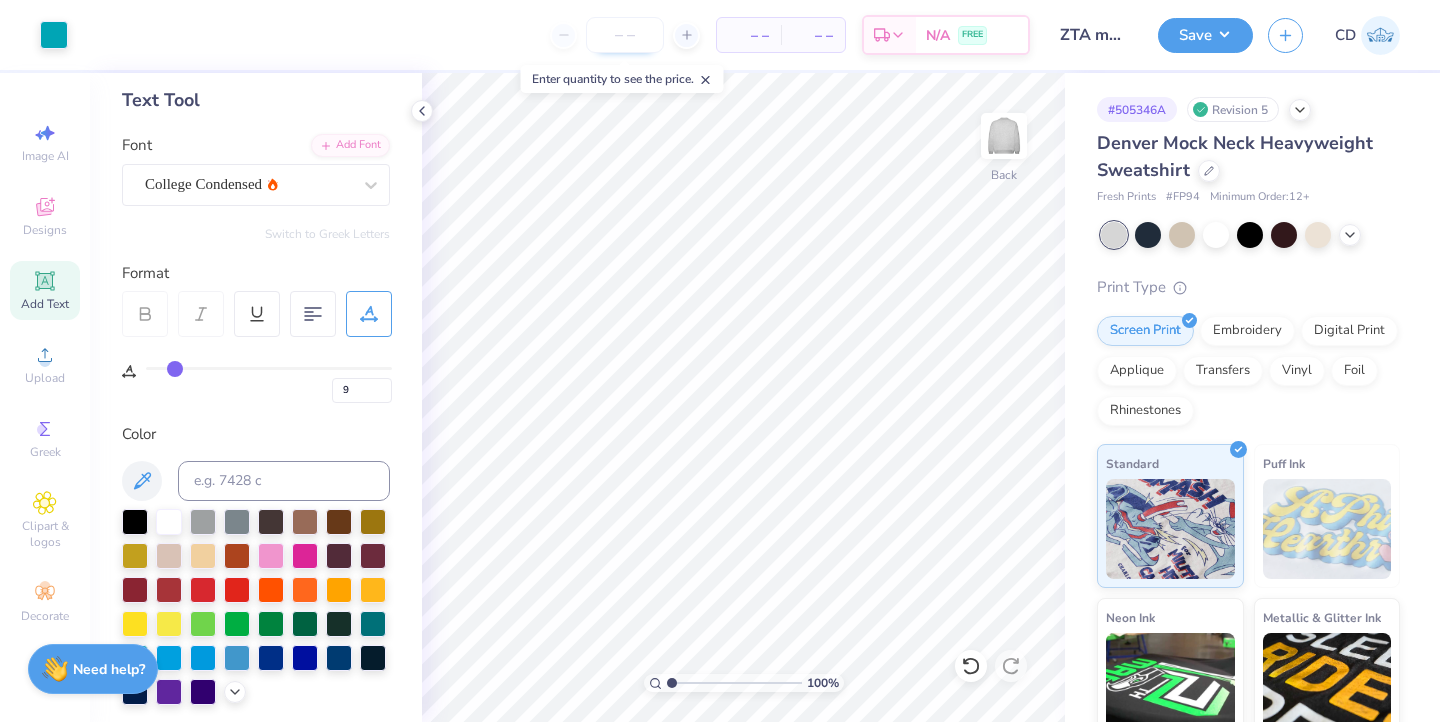 click at bounding box center [625, 35] 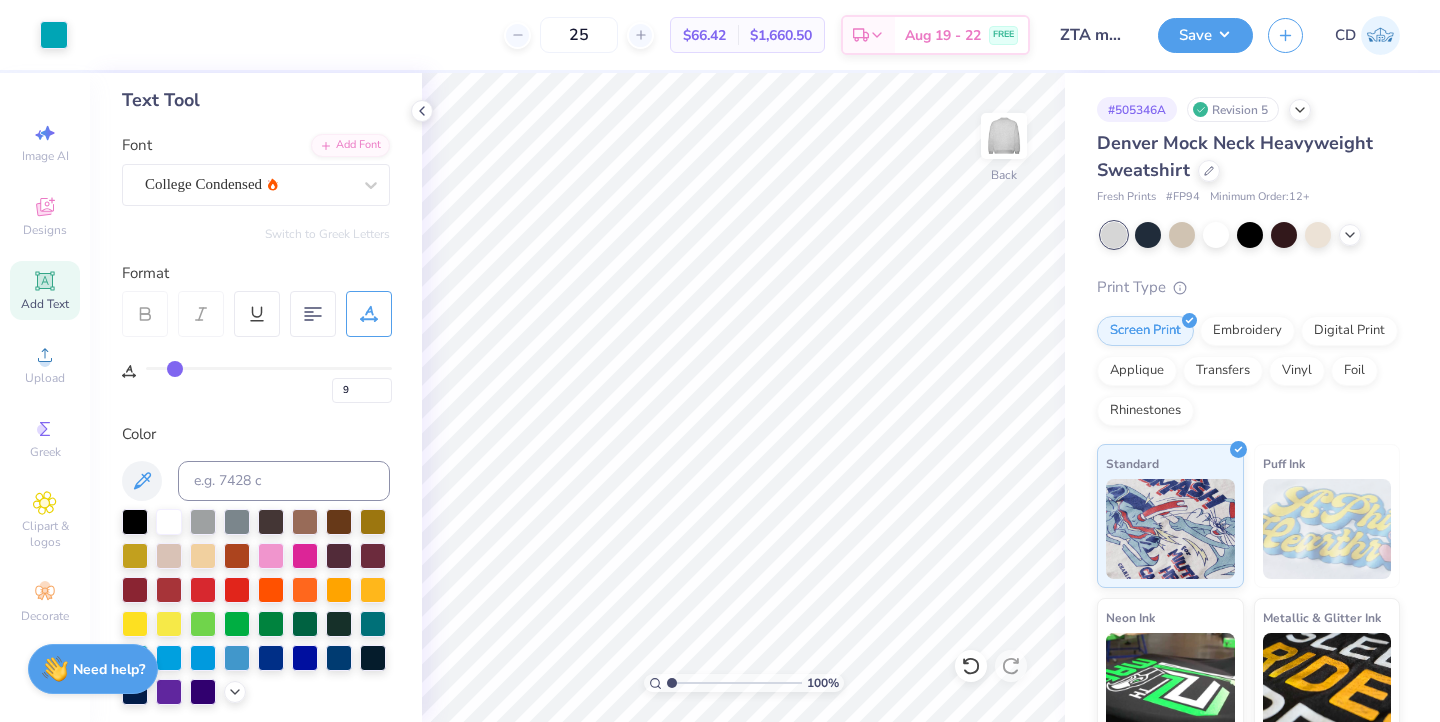 click on "# 505346A Revision 5" at bounding box center (1248, 109) 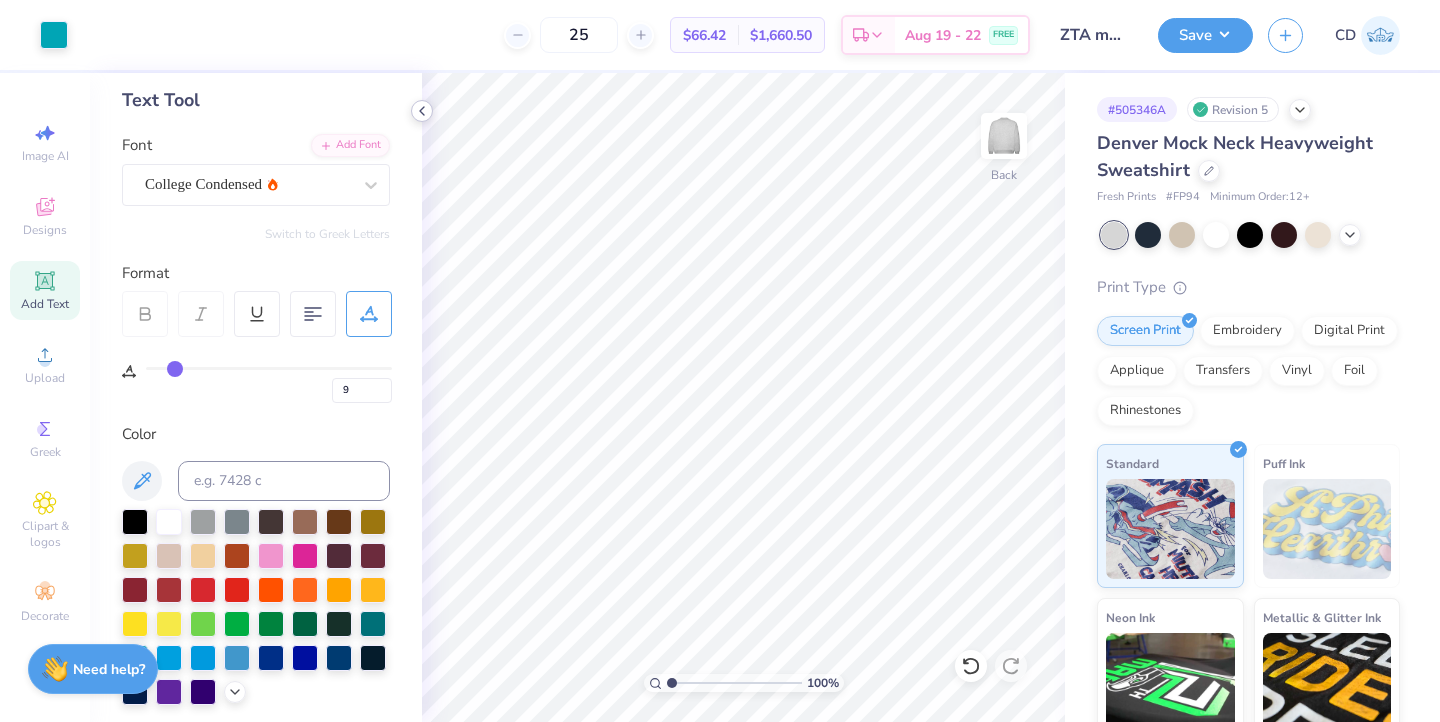 click 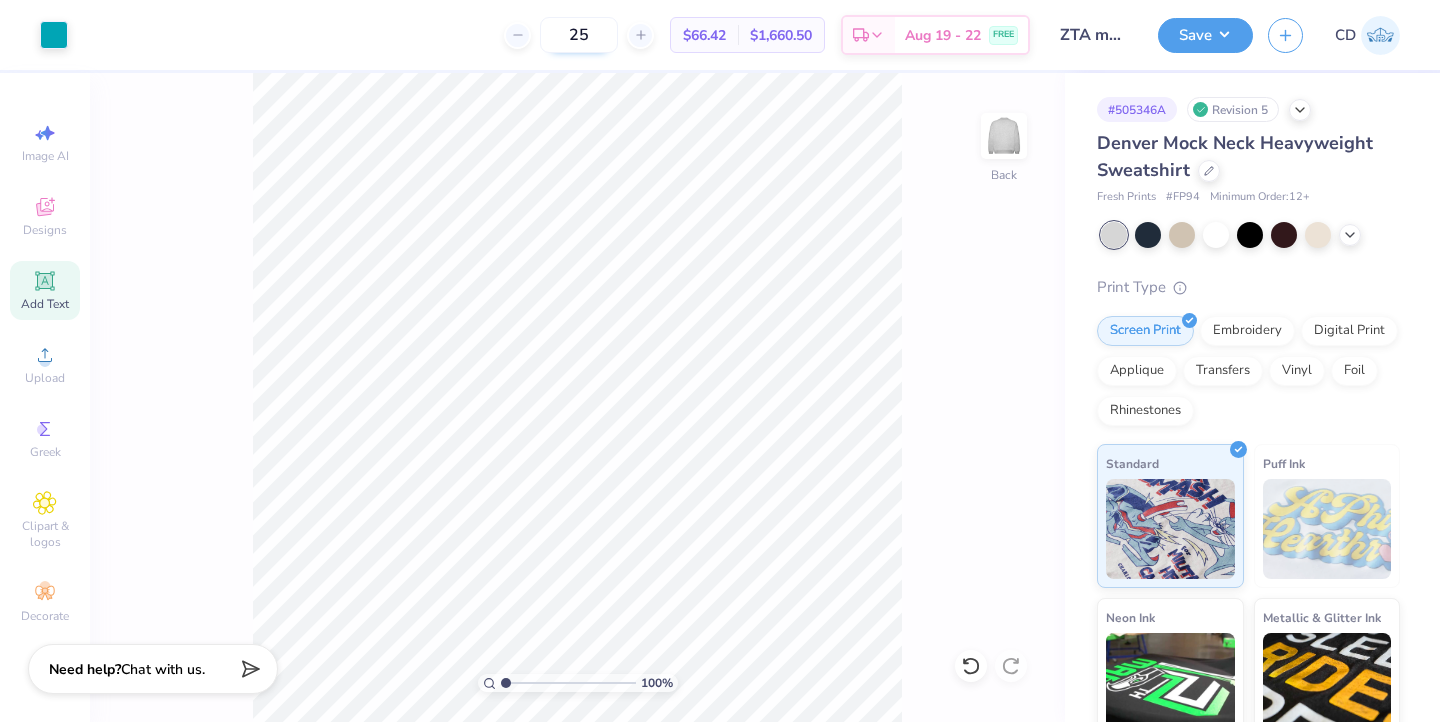 click on "25" at bounding box center (579, 35) 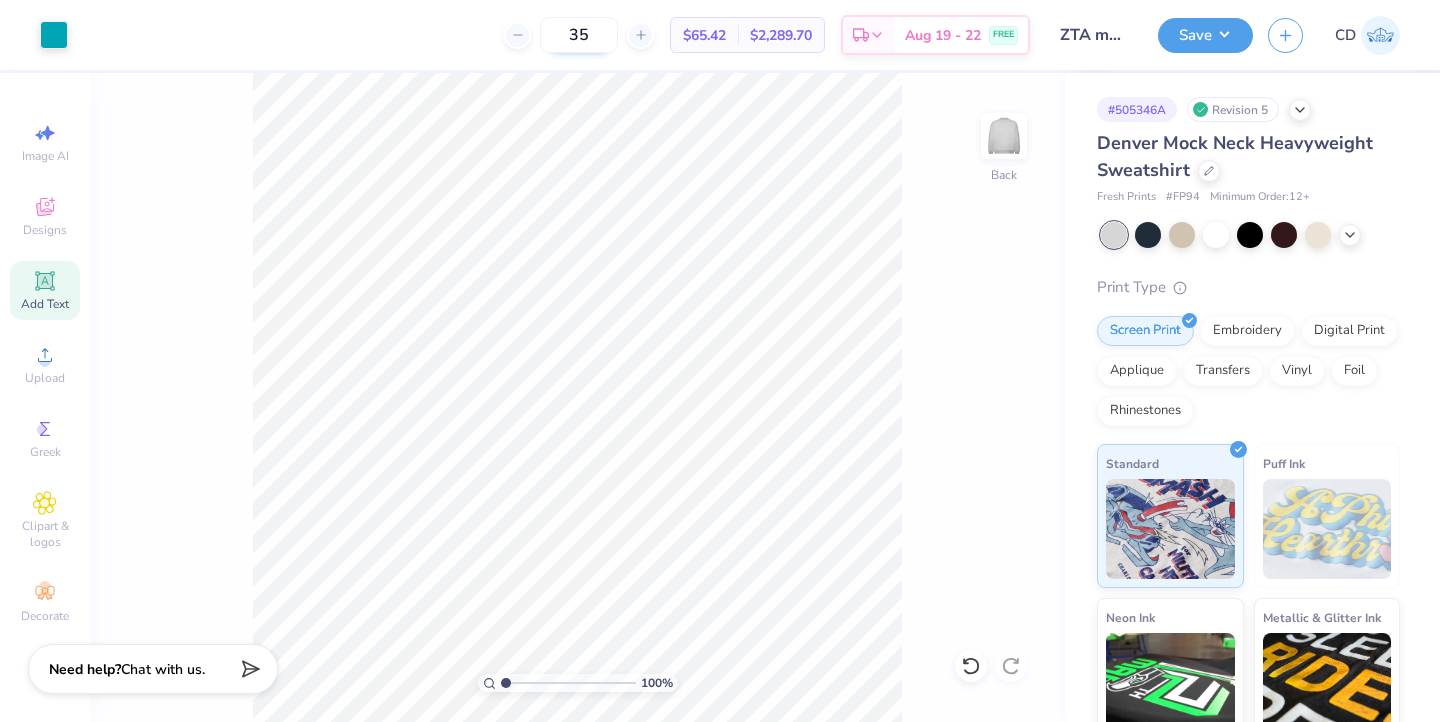 type on "3" 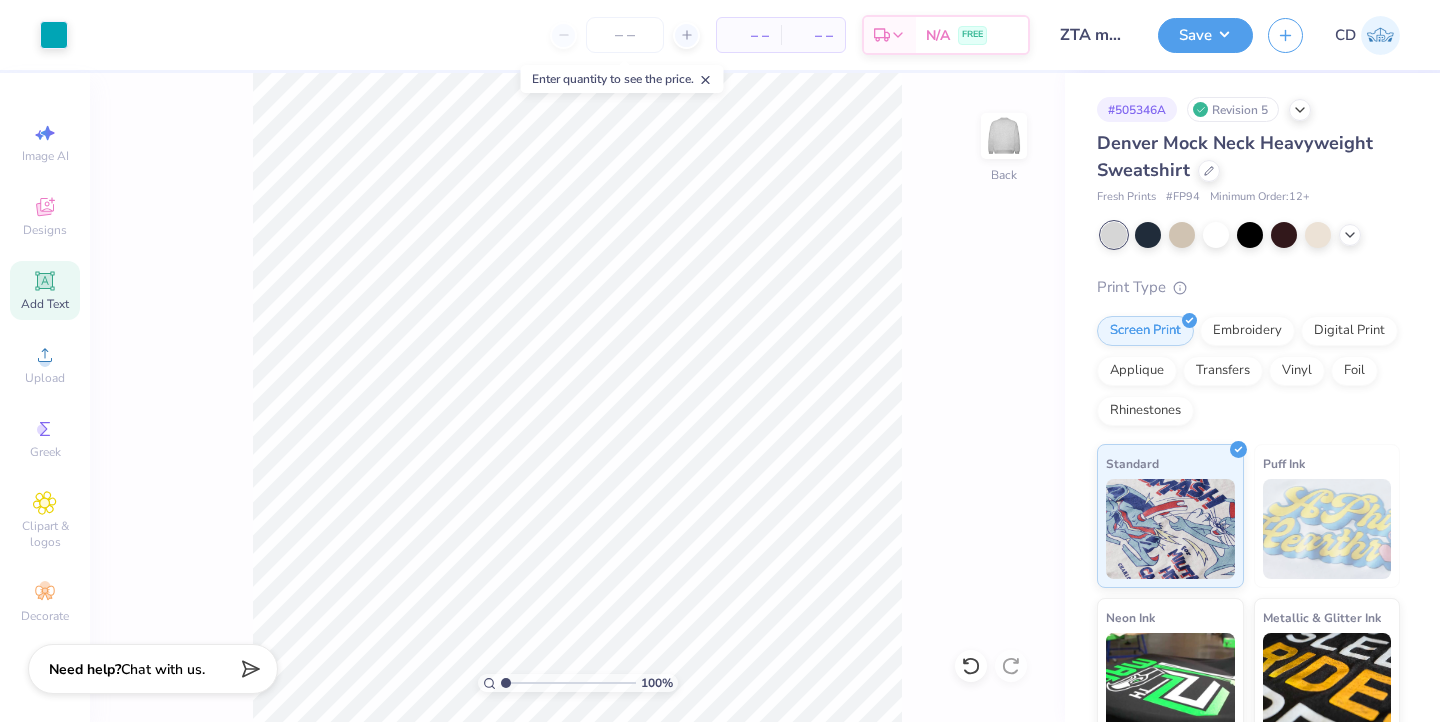 click on "[PRODUCT_CODE] Revision 5 Denver Mock Neck Heavyweight Sweatshirt Fresh Prints # [PRODUCT_CODE] Minimum Order:  12 +   Print Type Screen Print Embroidery Digital Print Applique Transfers Vinyl Foil Rhinestones Standard Puff Ink Neon Ink Metallic 🖨️ Glitter Ink Glow in the Dark Ink Water based Ink" at bounding box center [1252, 484] 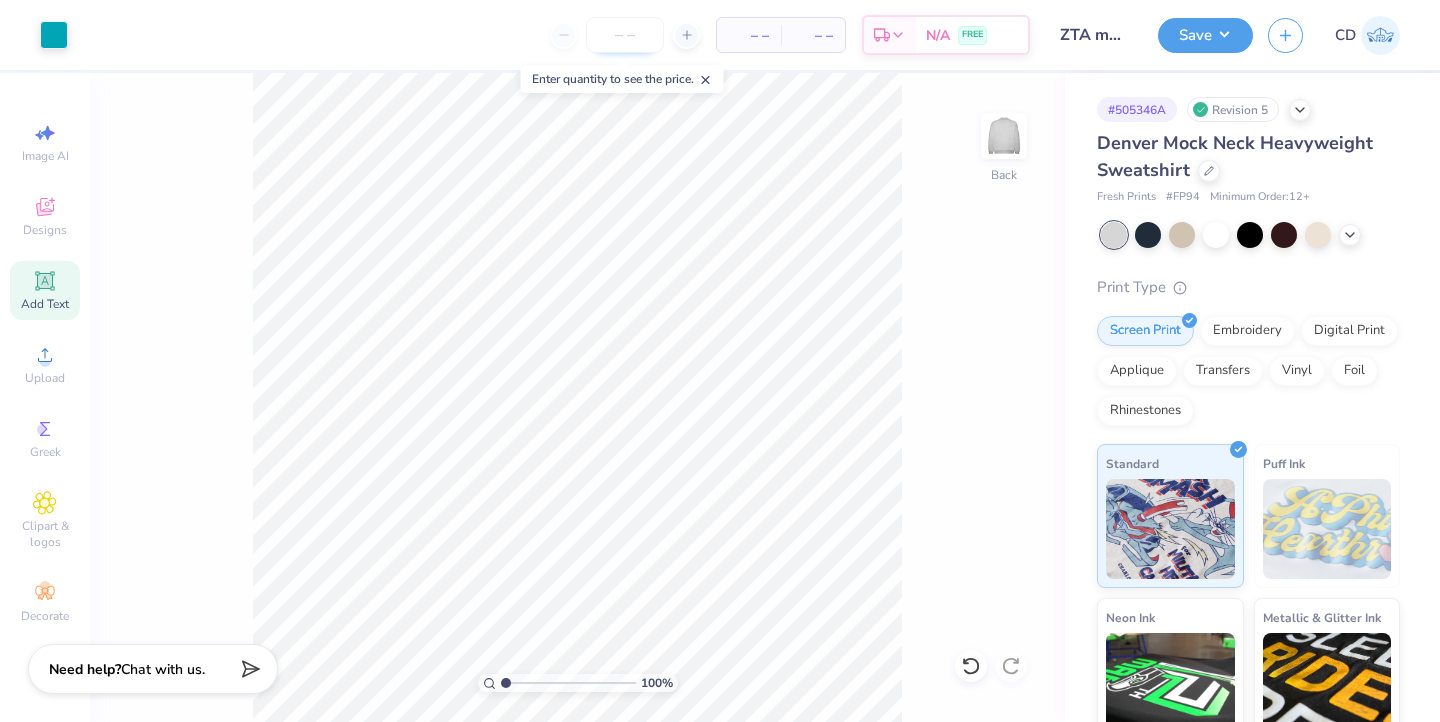 click at bounding box center [625, 35] 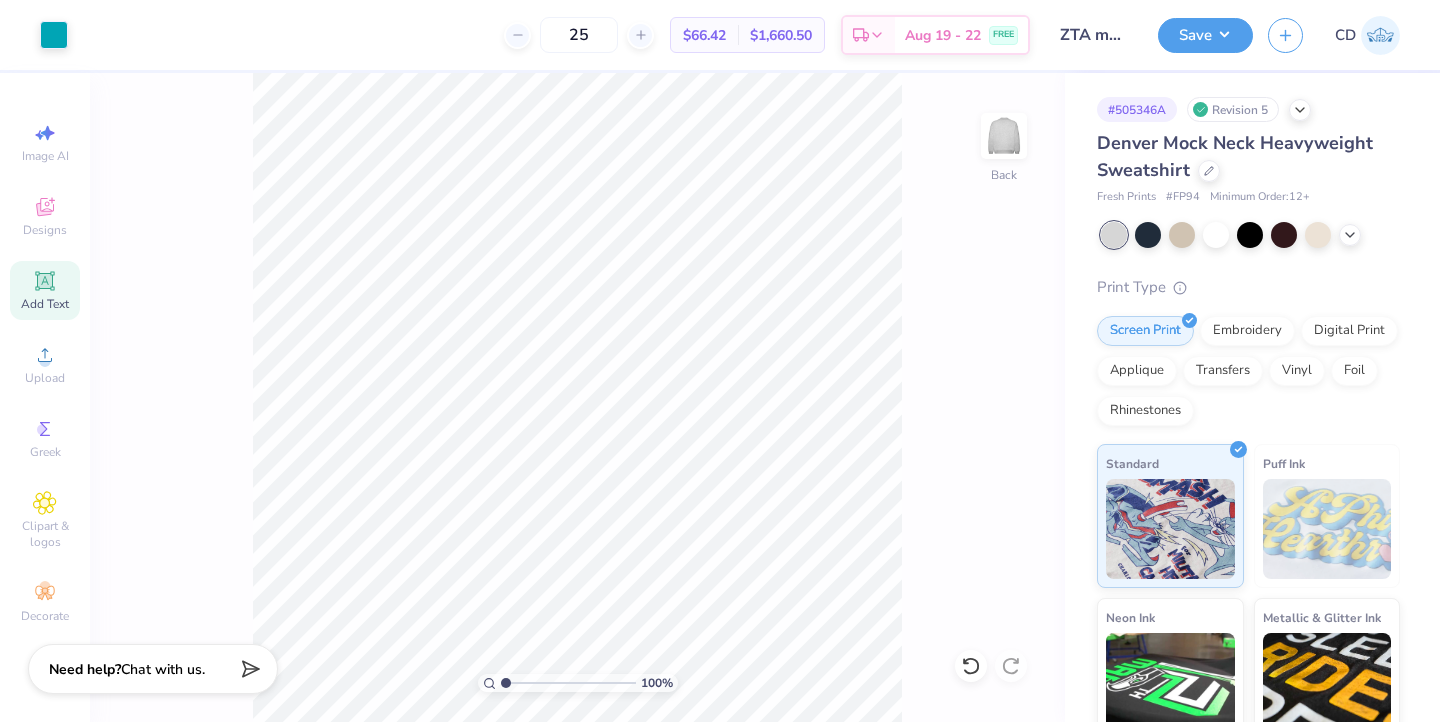 type on "25" 